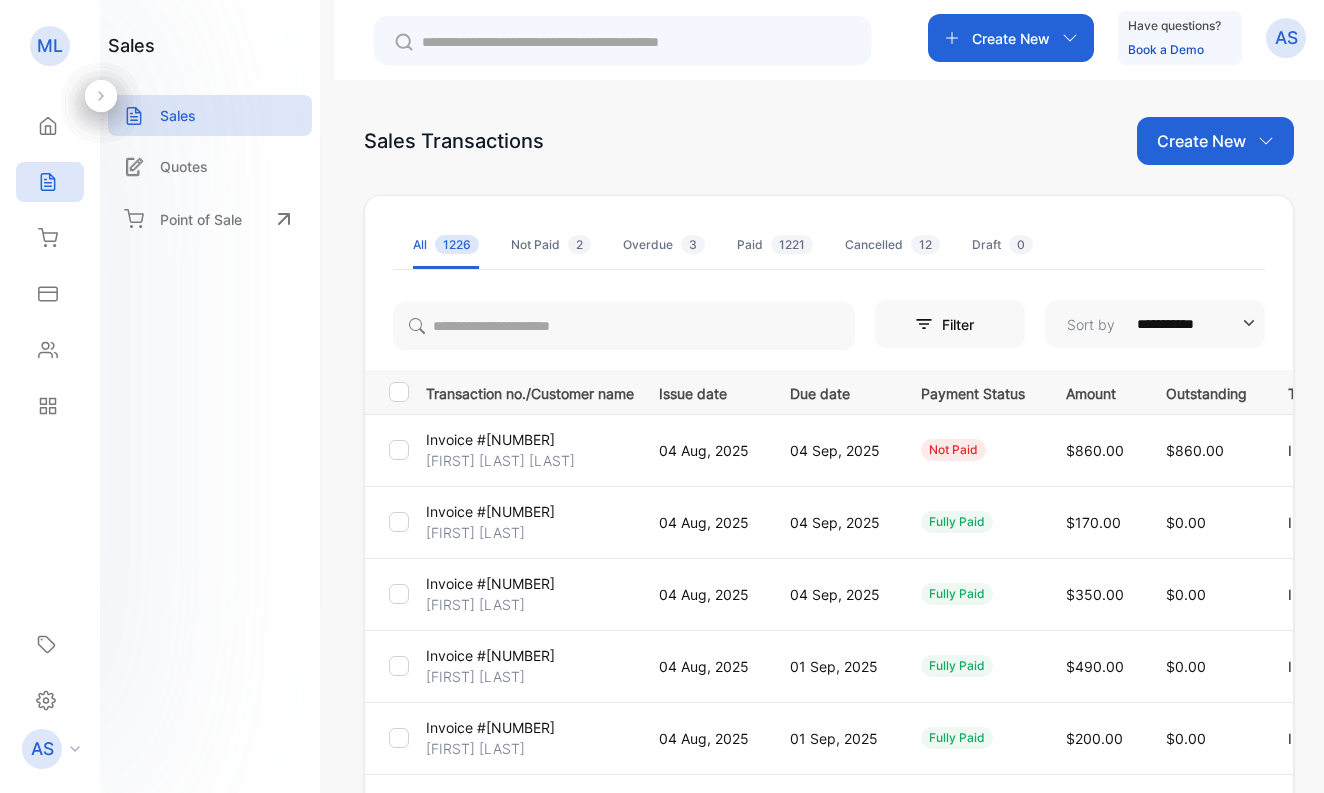 scroll, scrollTop: 0, scrollLeft: 0, axis: both 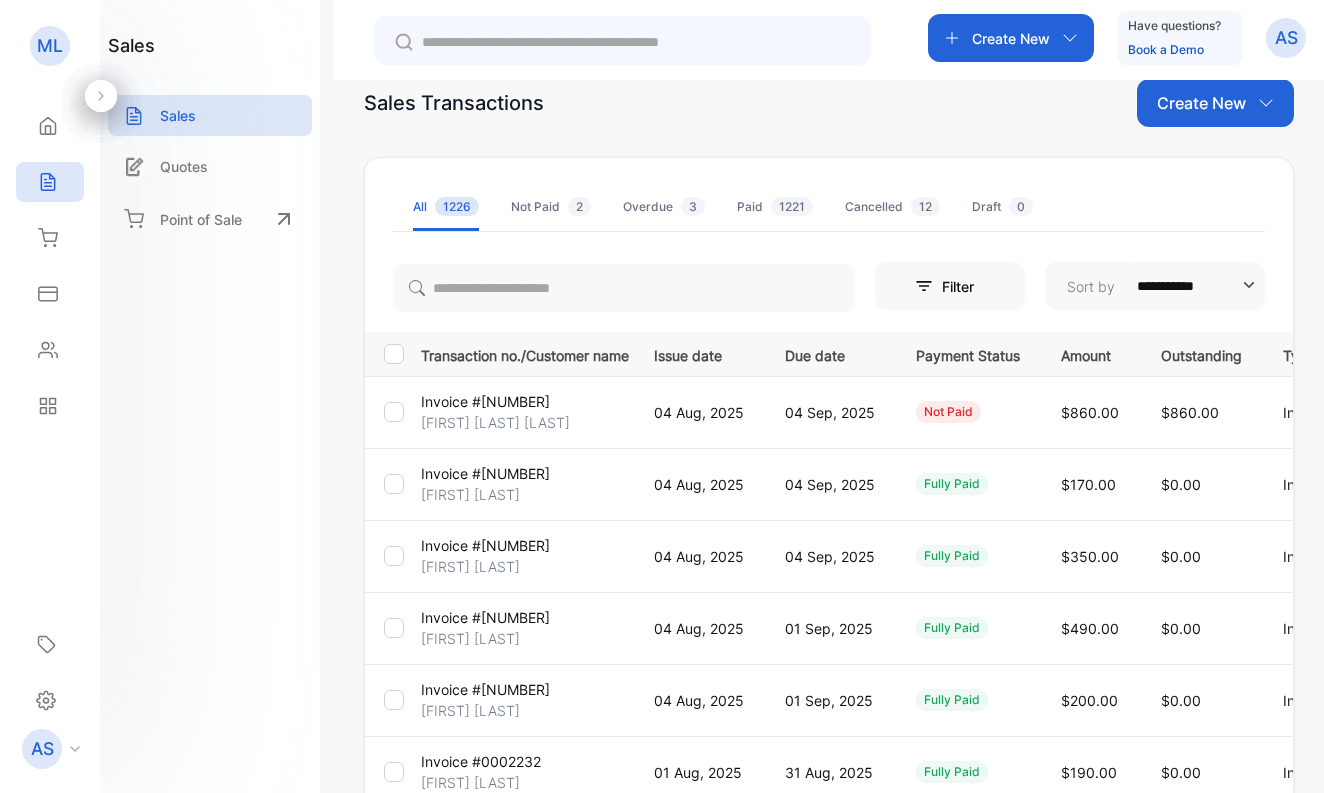 click on "[FIRST] [LAST] [LAST]" at bounding box center (495, 422) 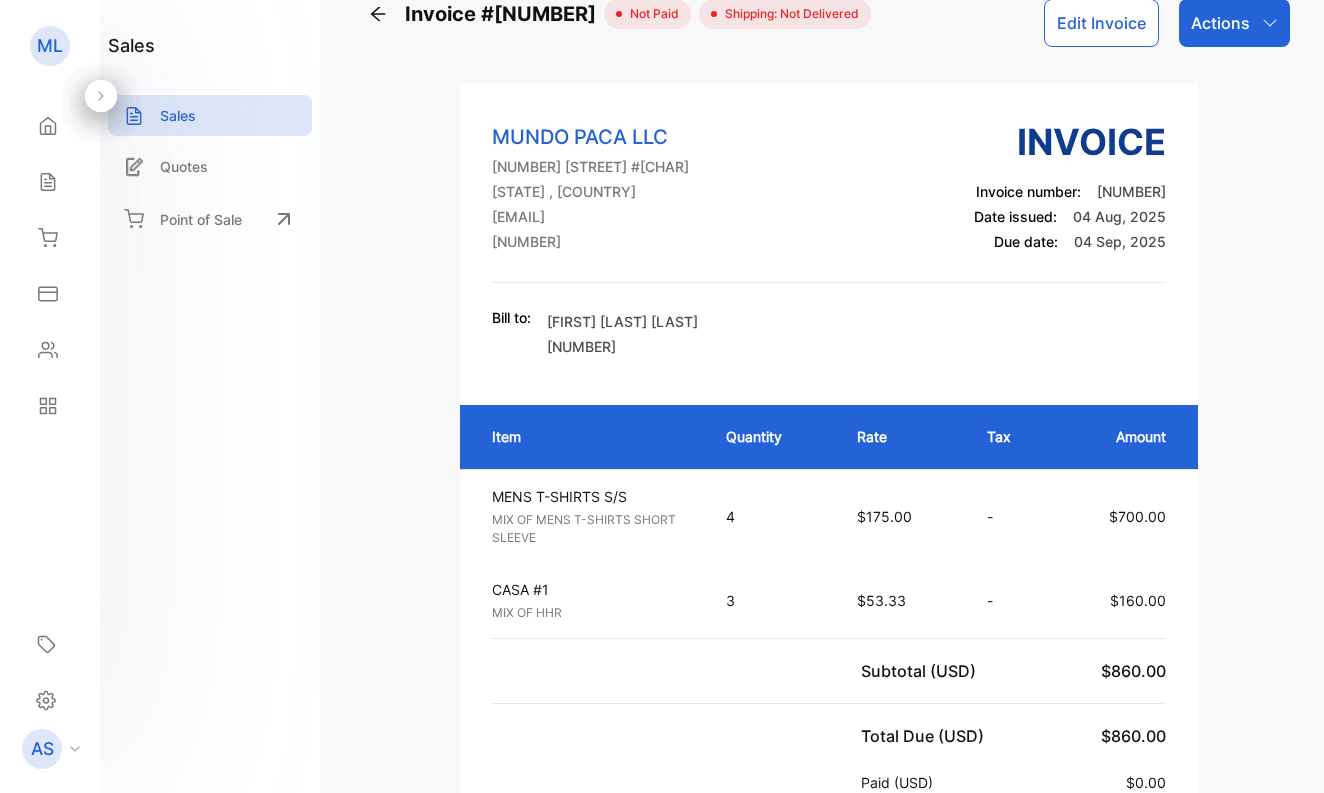 click on "Actions" at bounding box center [1220, 23] 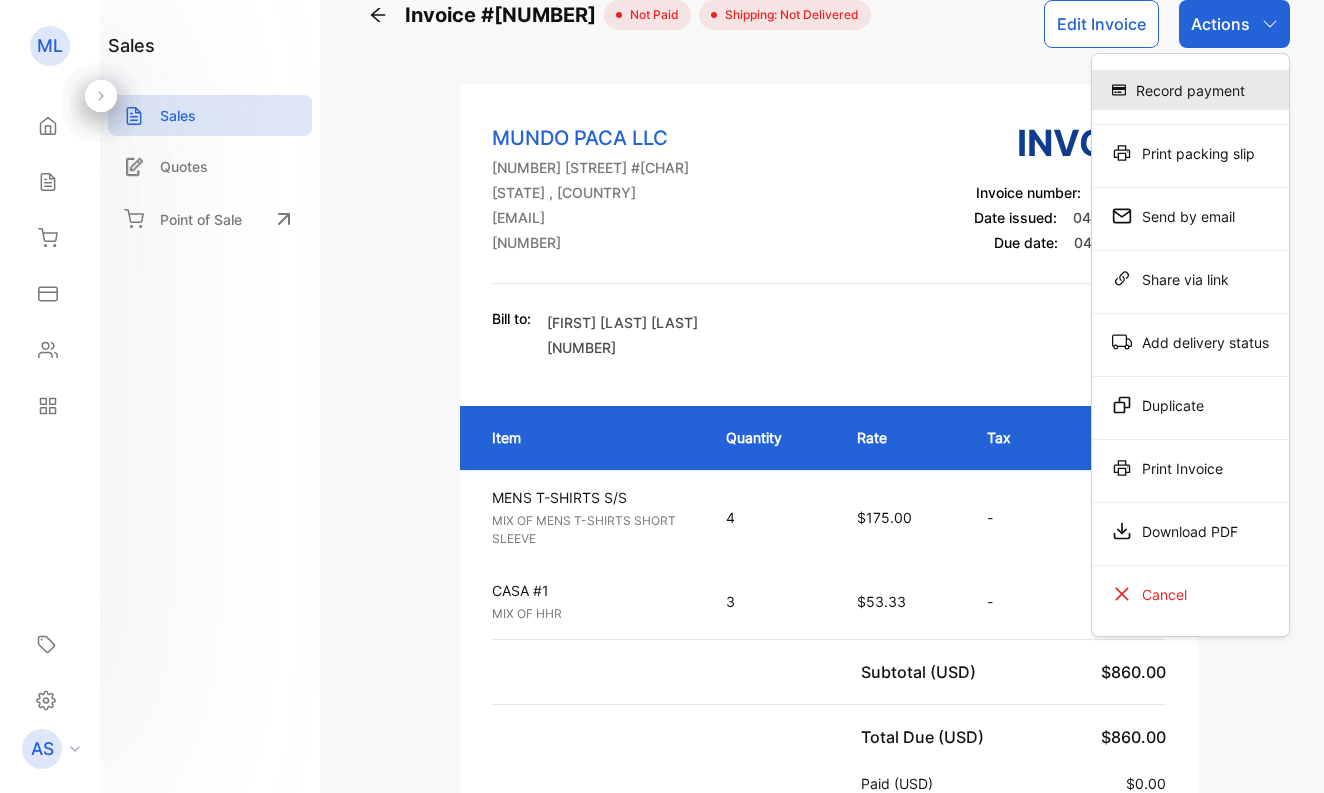 click on "Record payment" at bounding box center (1190, 90) 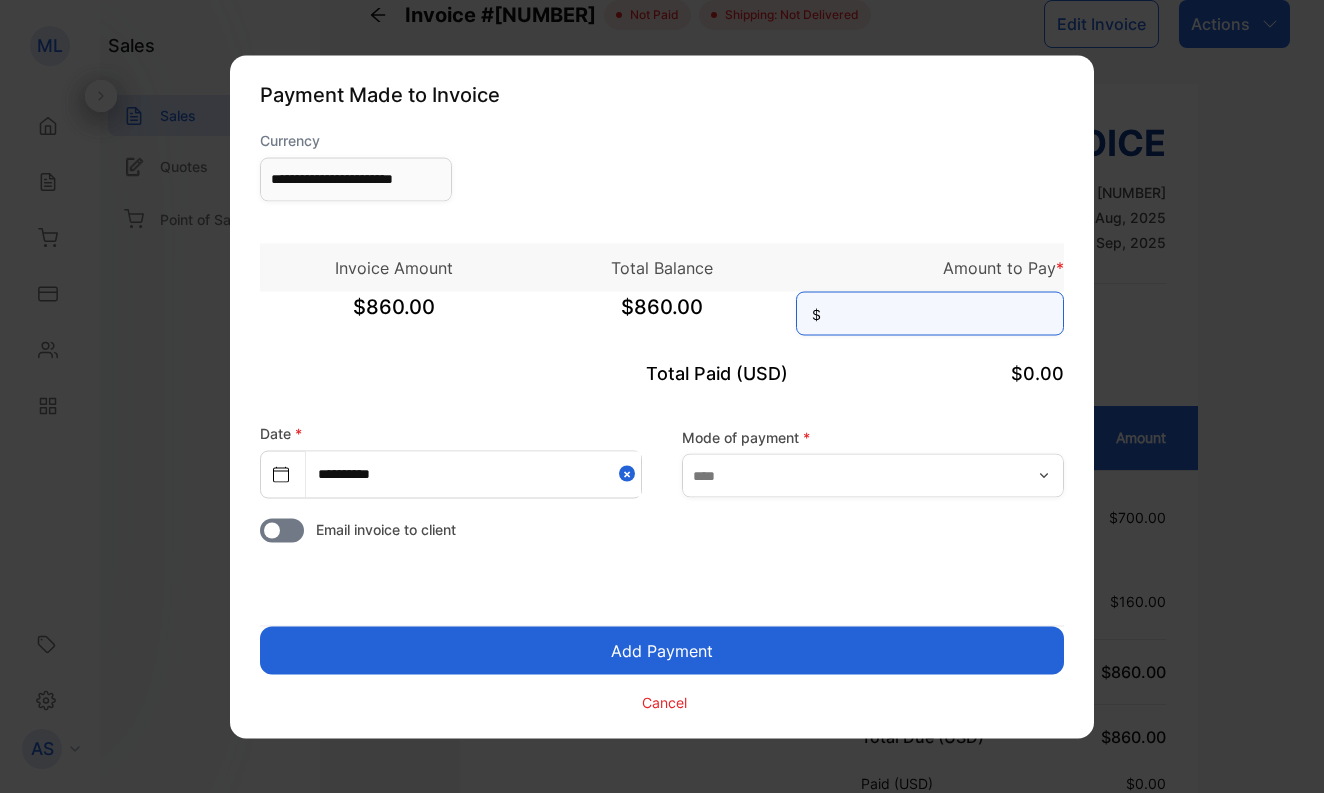 click at bounding box center (930, 313) 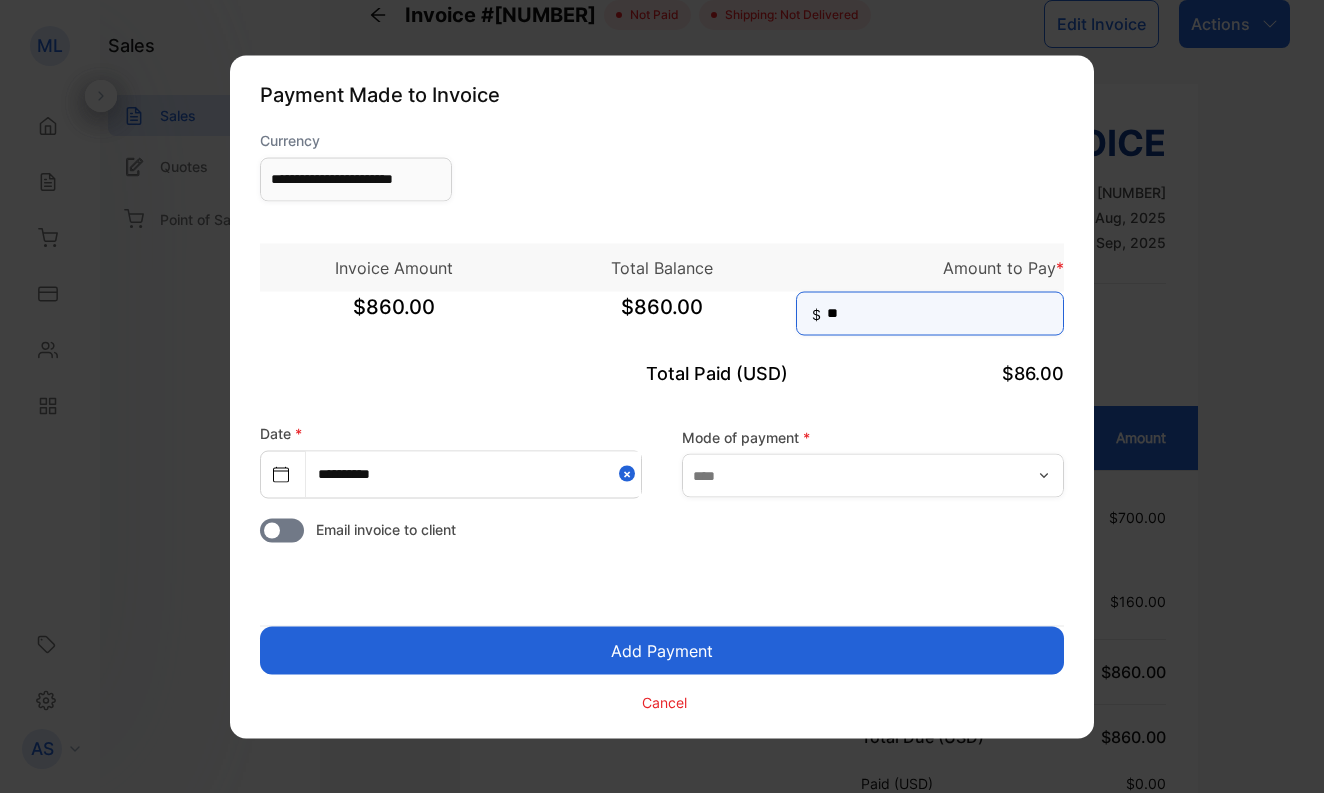 type on "***" 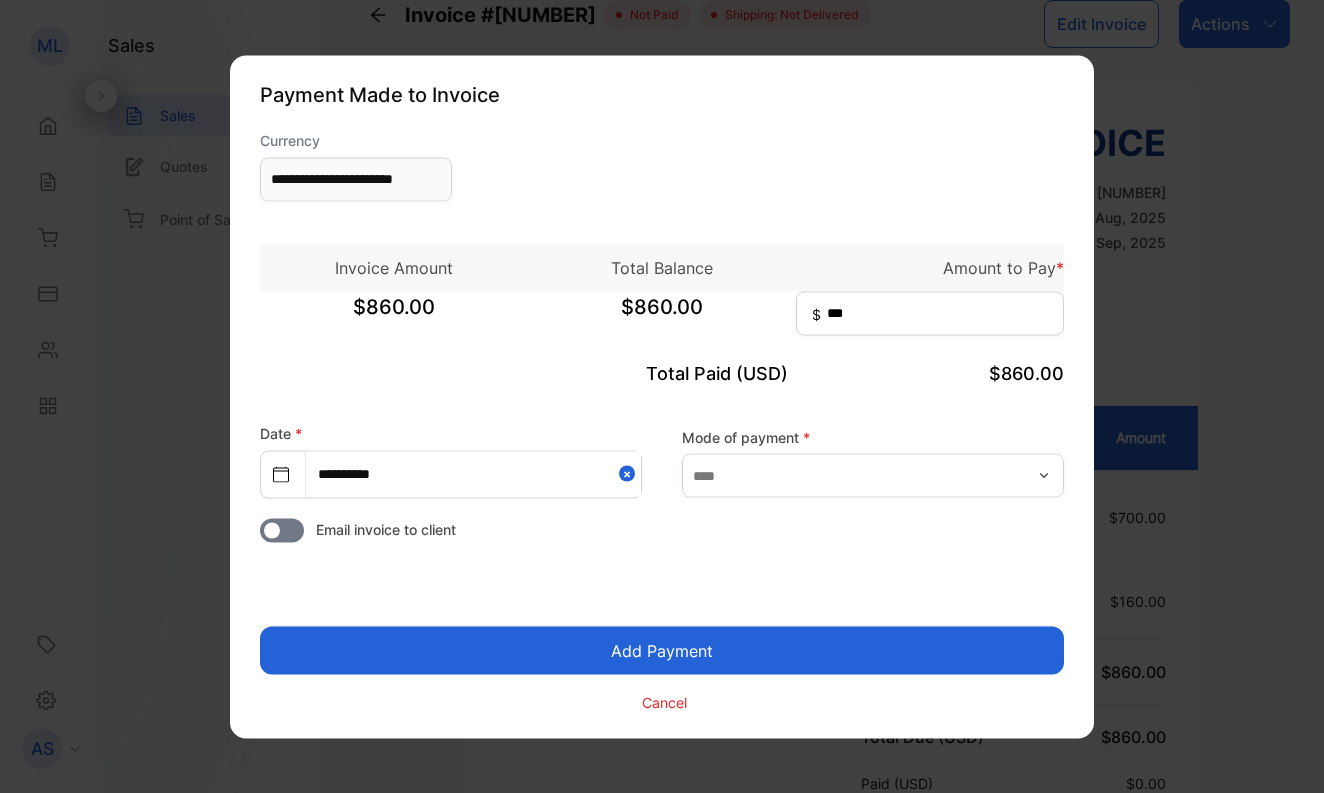 click on "Add Payment" at bounding box center (662, 650) 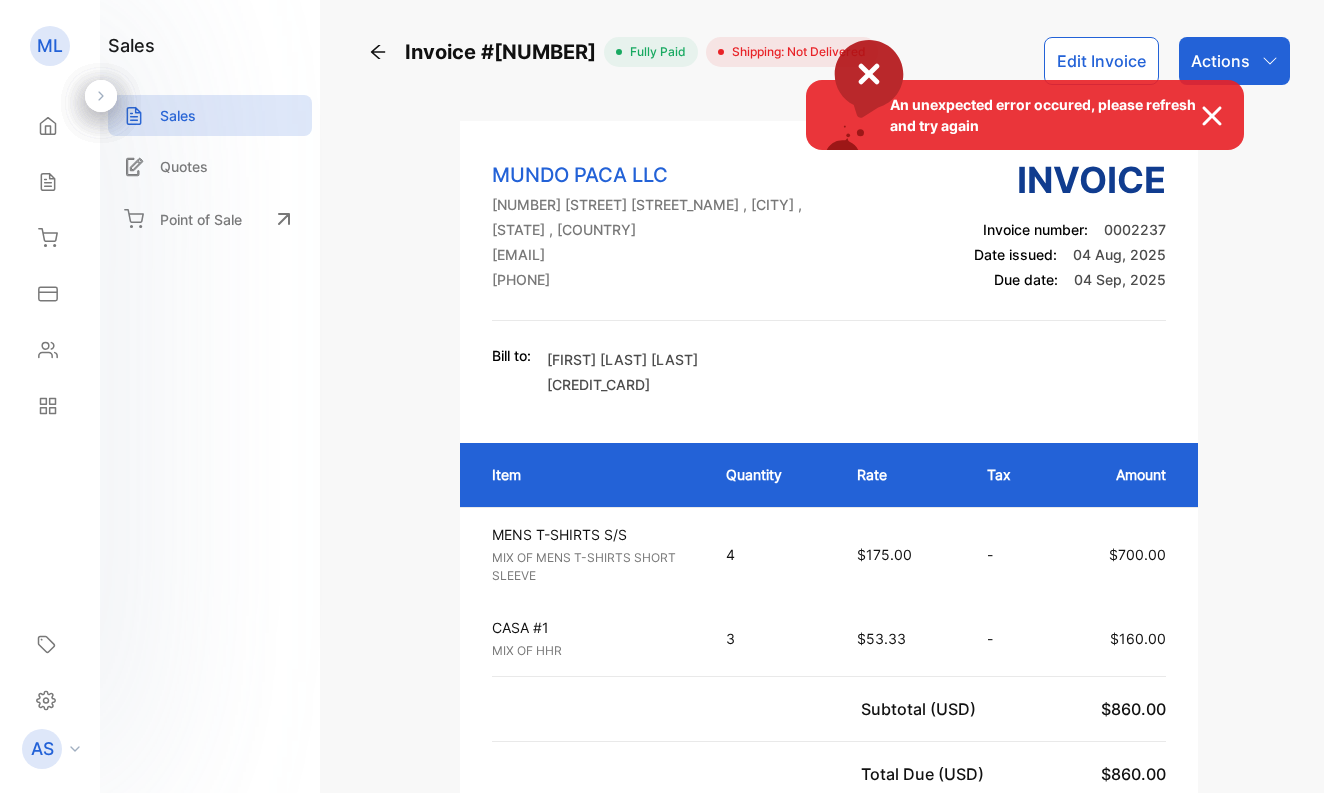 scroll, scrollTop: 0, scrollLeft: 0, axis: both 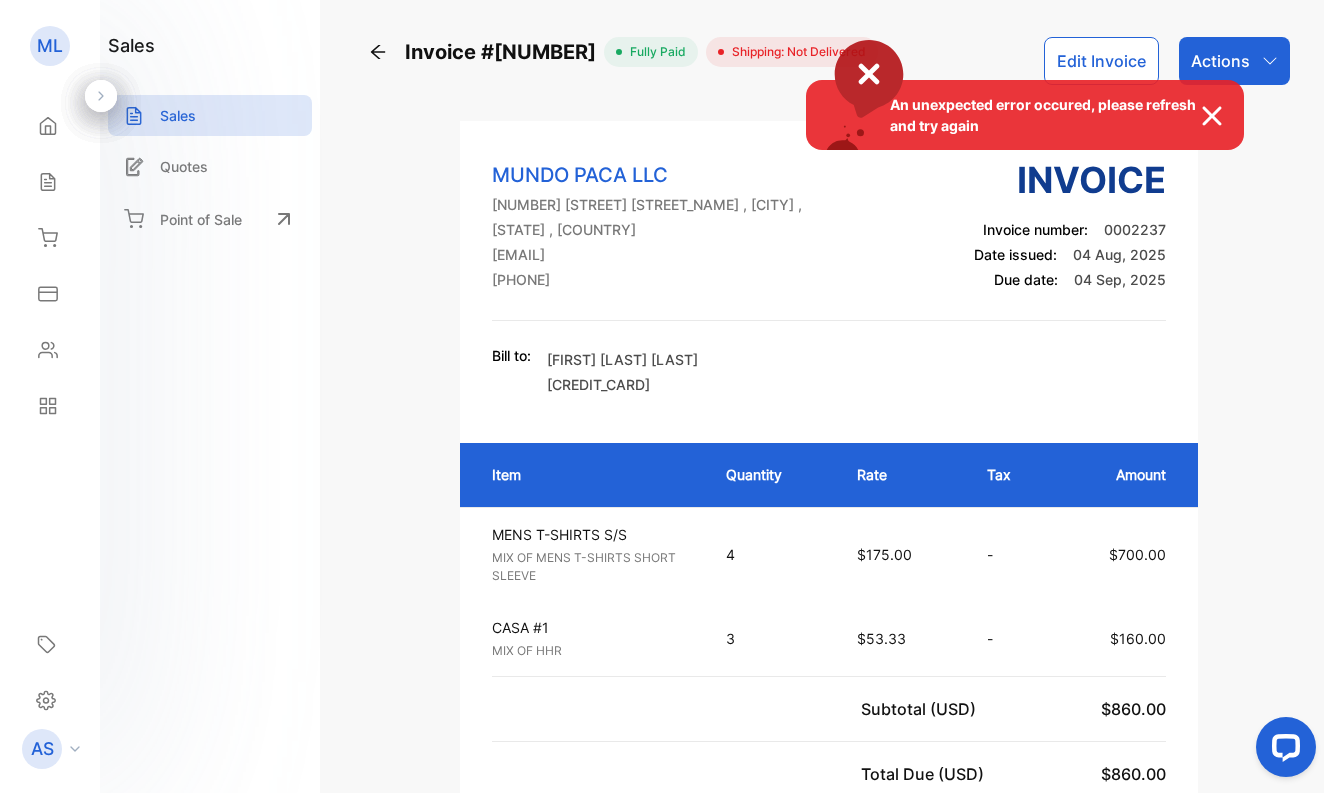 click on "An unexpected error occured, please refresh and try again" at bounding box center (662, 396) 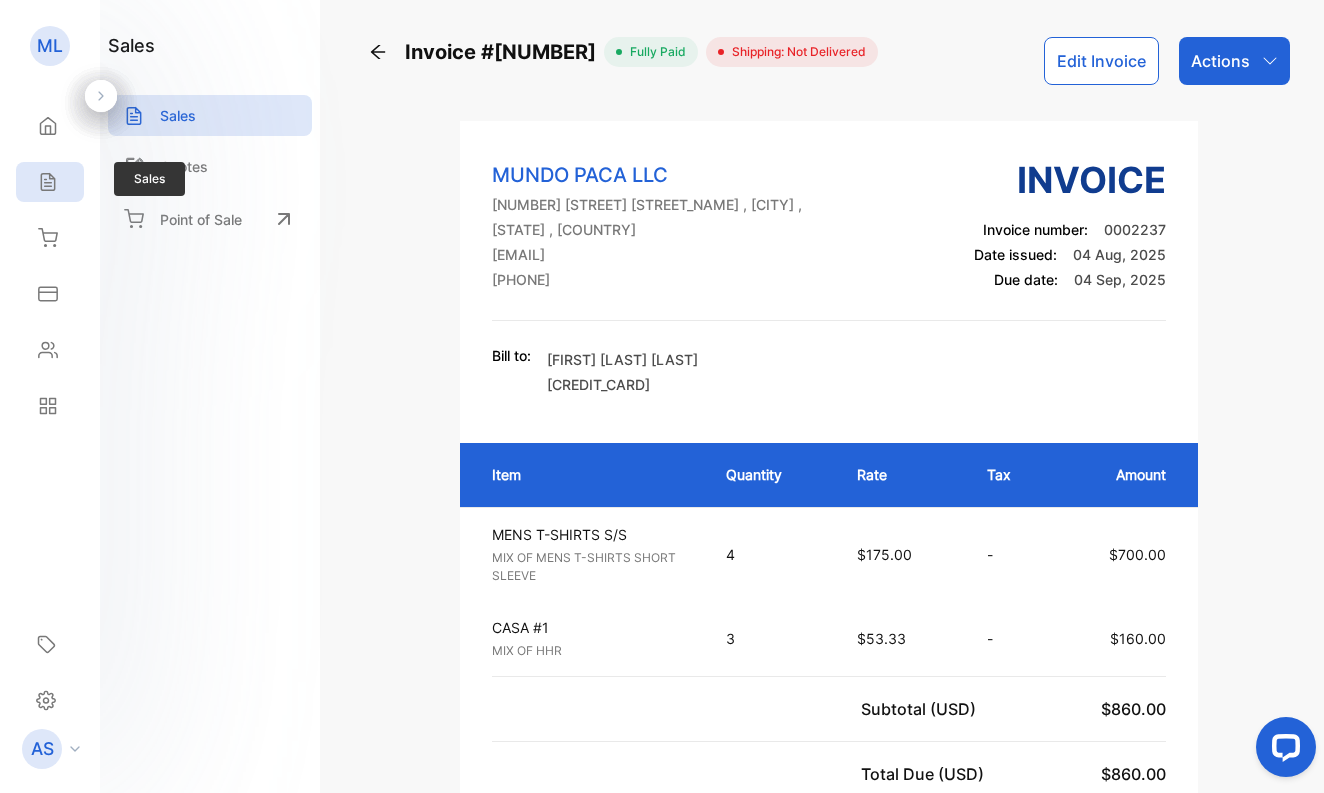 click 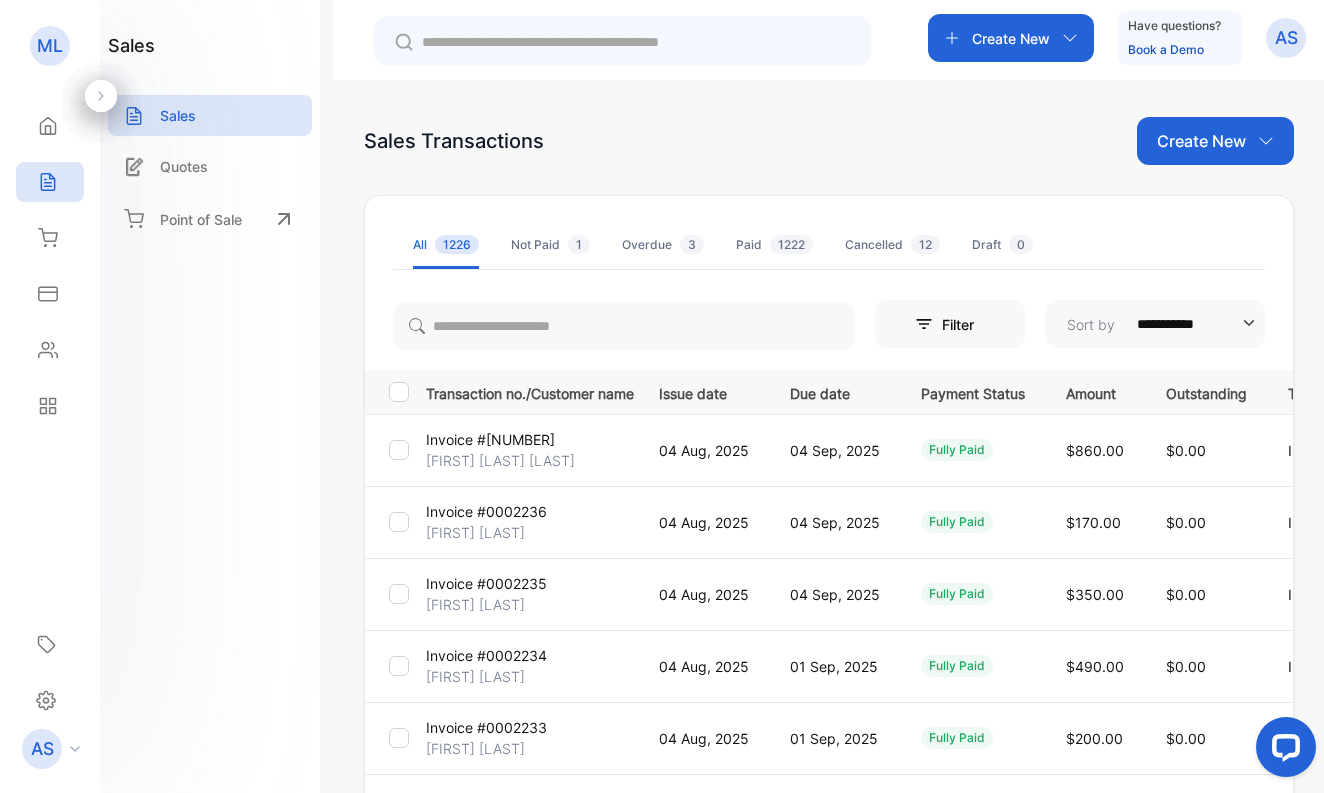 click on "Create New" at bounding box center [1201, 141] 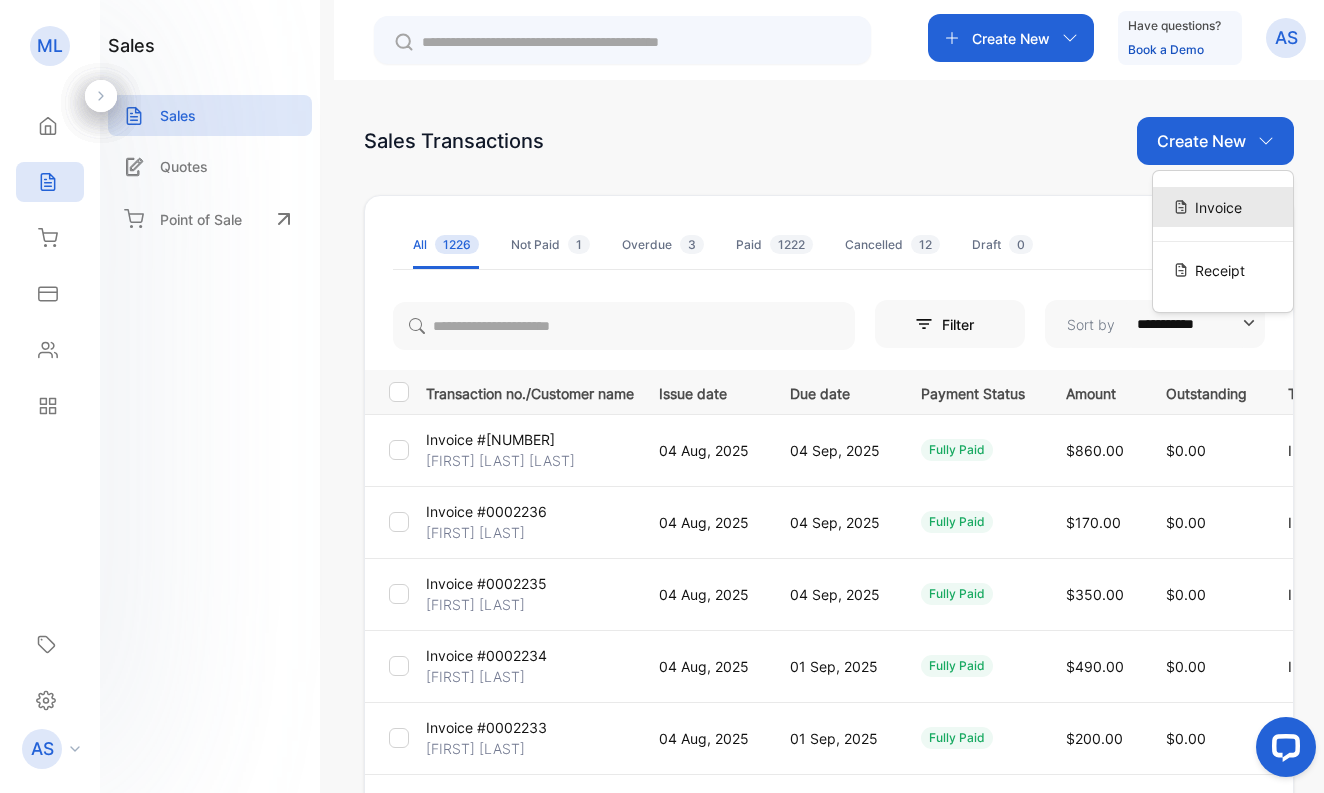 click on "Invoice" at bounding box center (1218, 207) 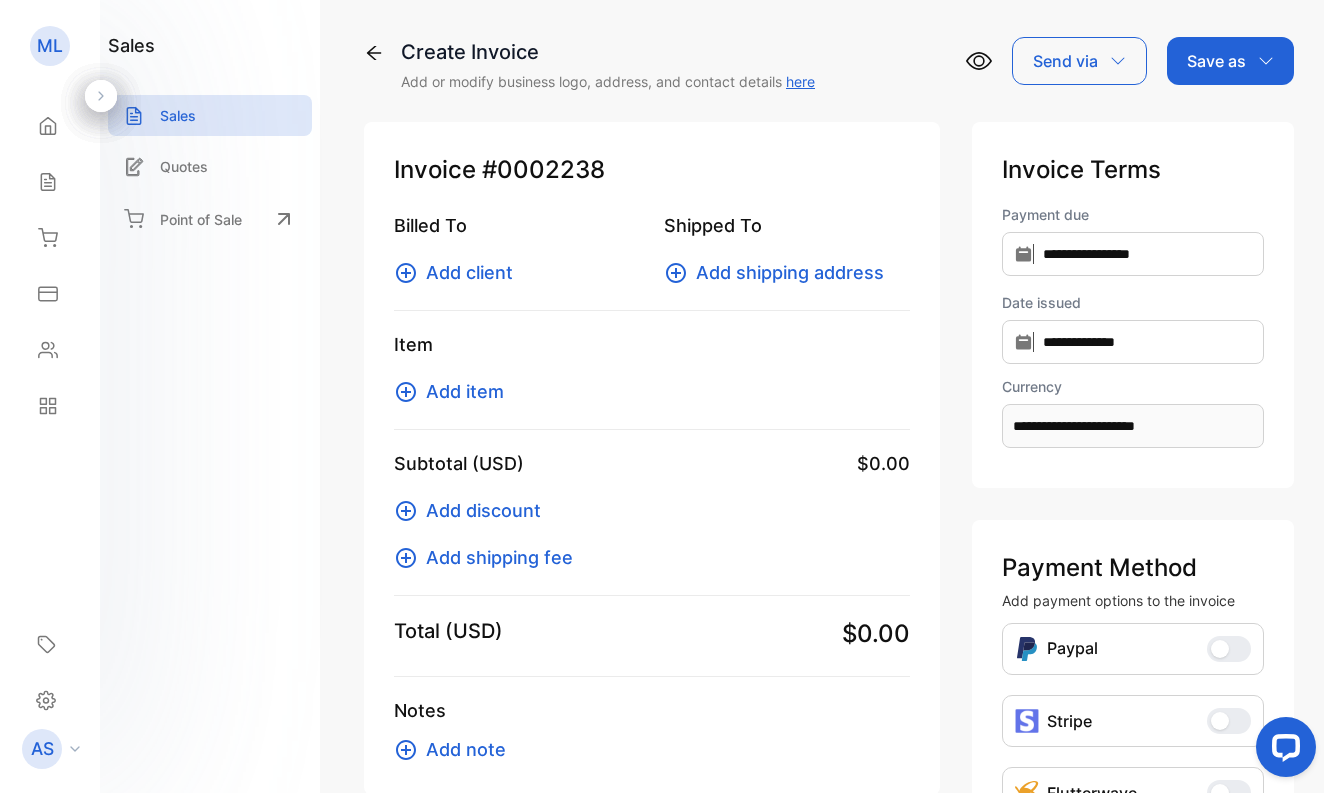 click on "Add client" at bounding box center (469, 272) 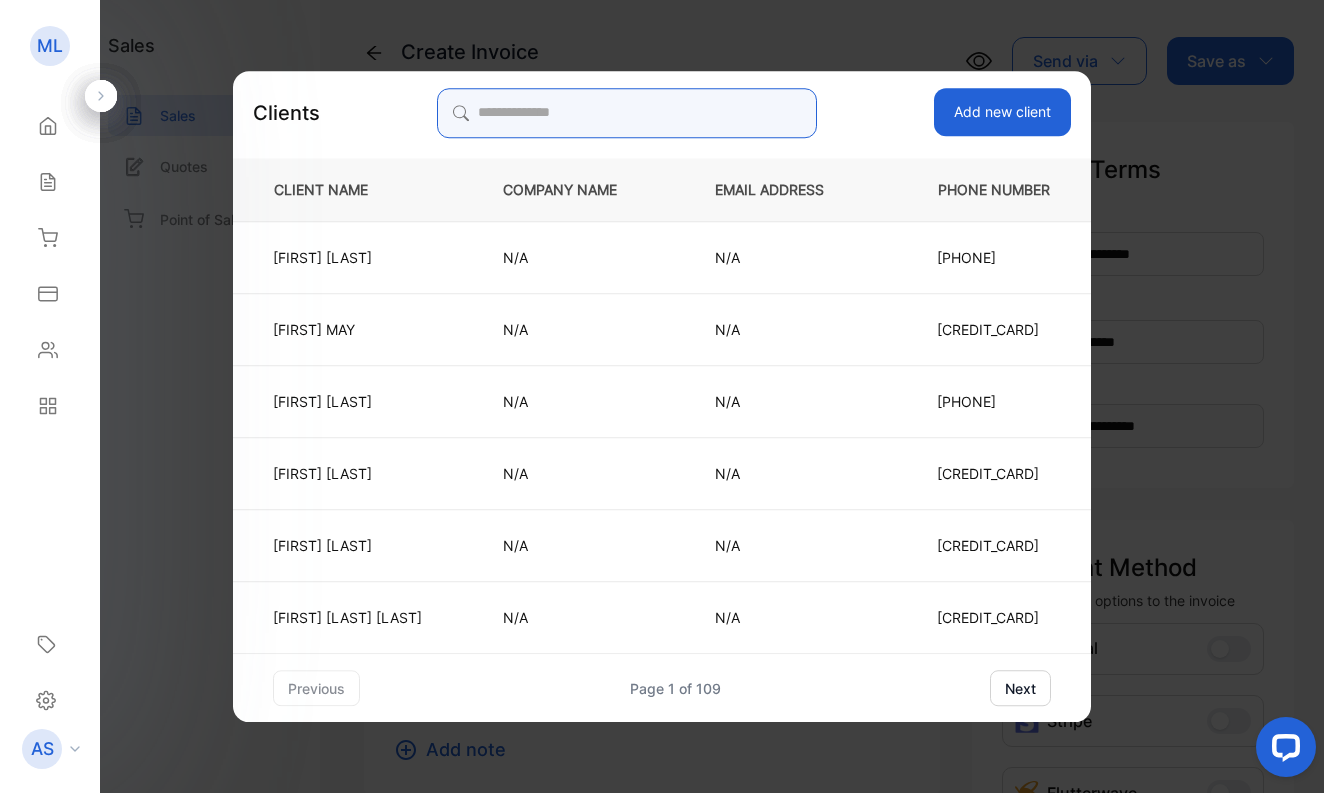 click at bounding box center [627, 113] 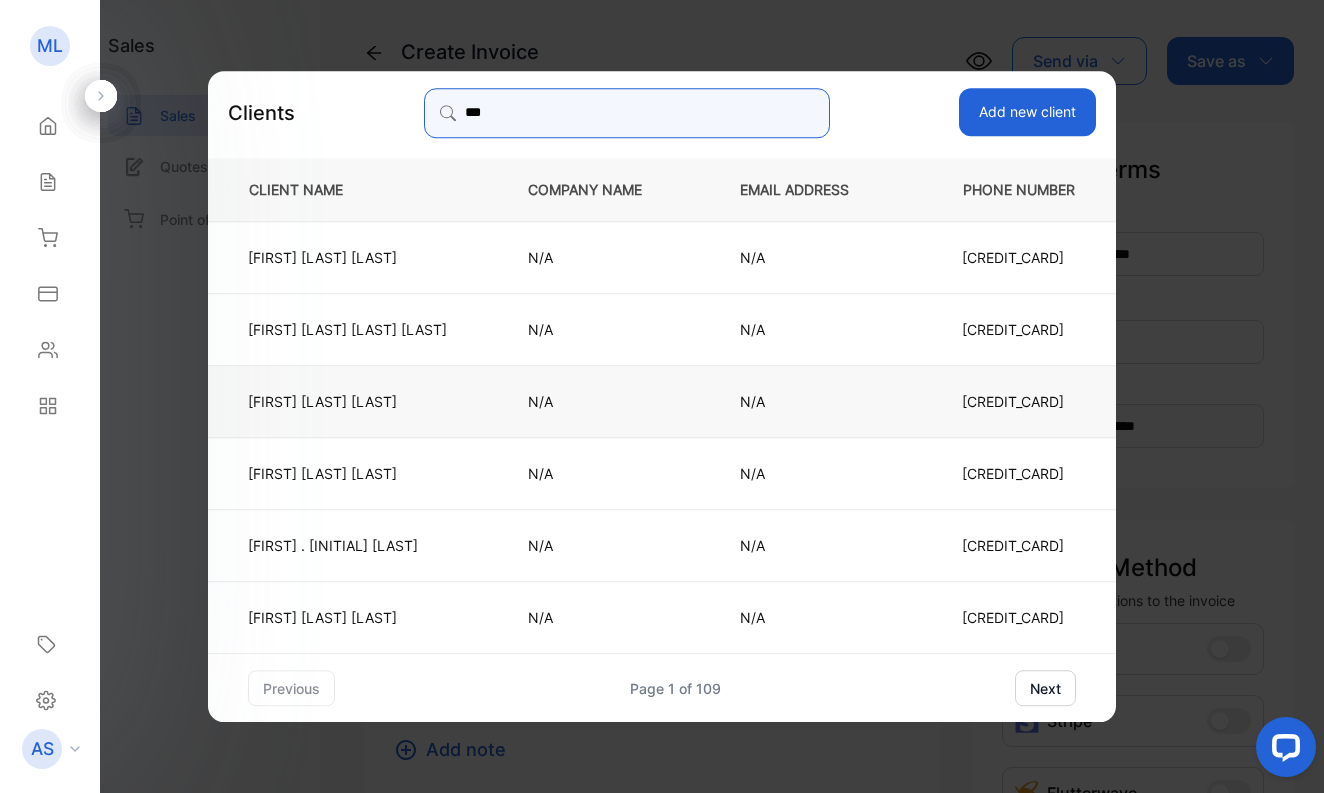 type on "***" 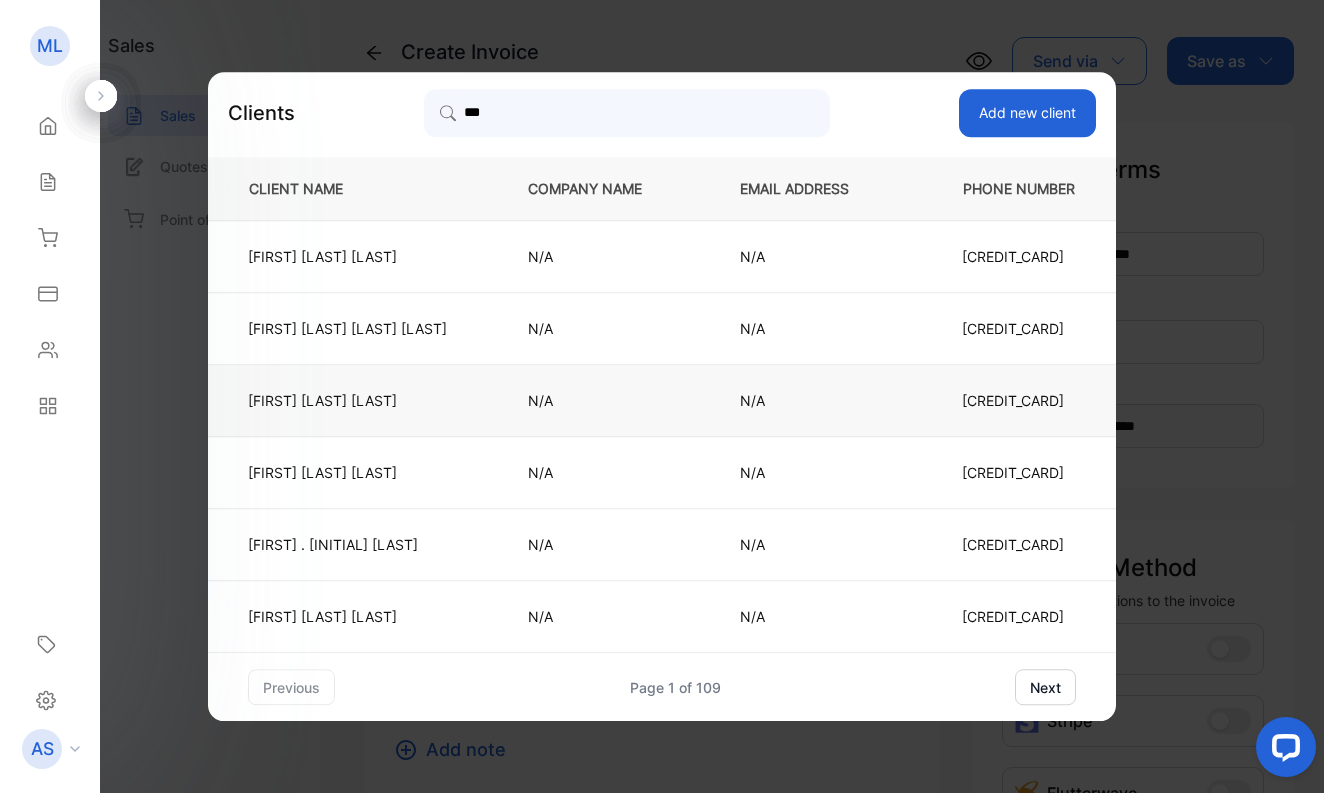 click on "LUZ ESBELDY   HERNANDEZ" at bounding box center [347, 400] 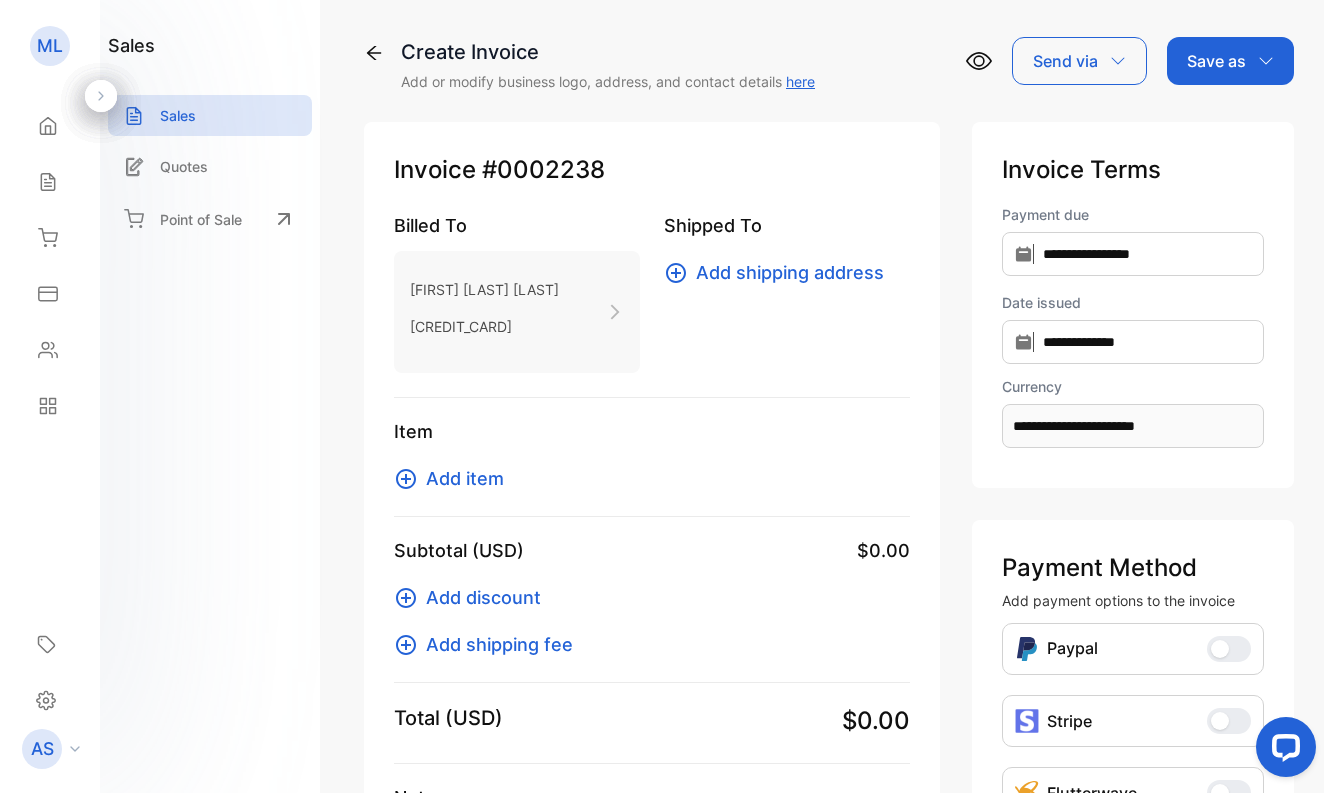 click on "Add item" at bounding box center [465, 478] 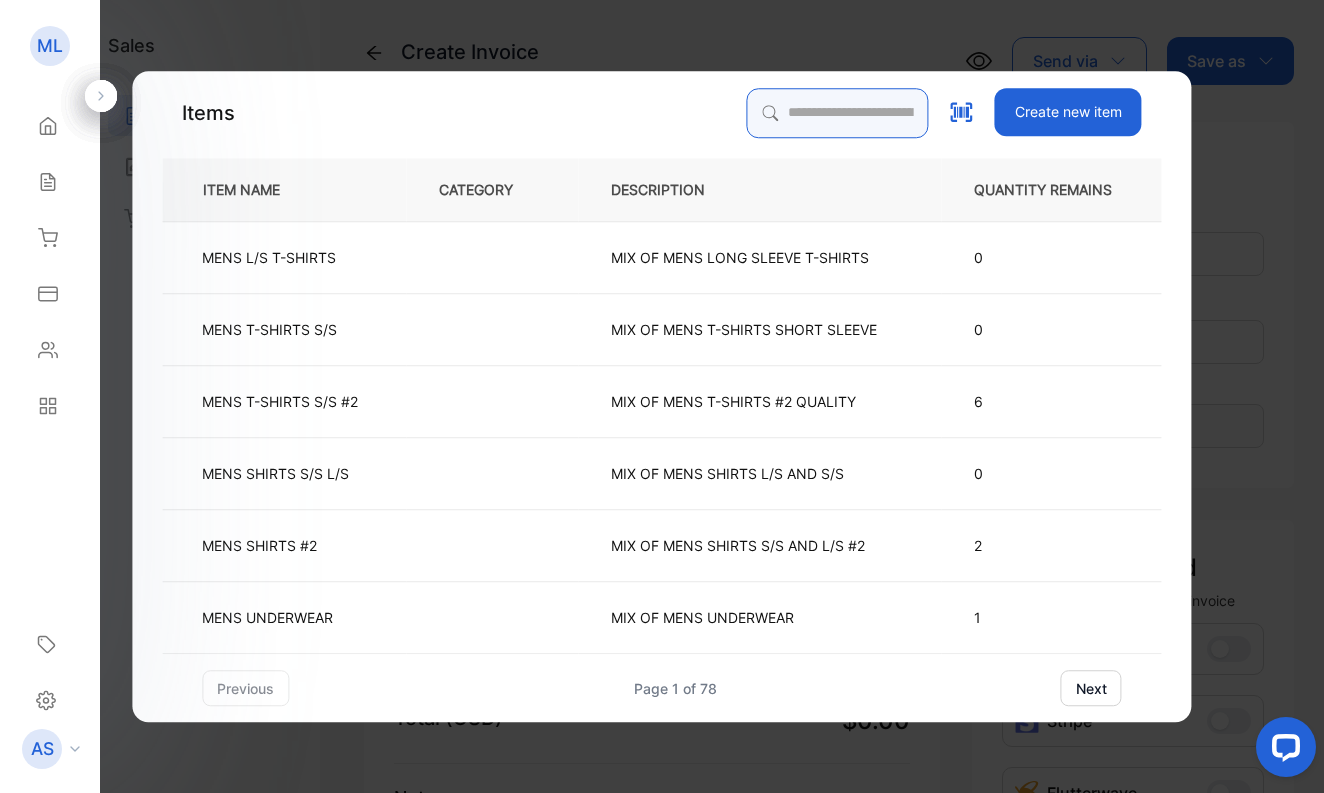 click at bounding box center [838, 113] 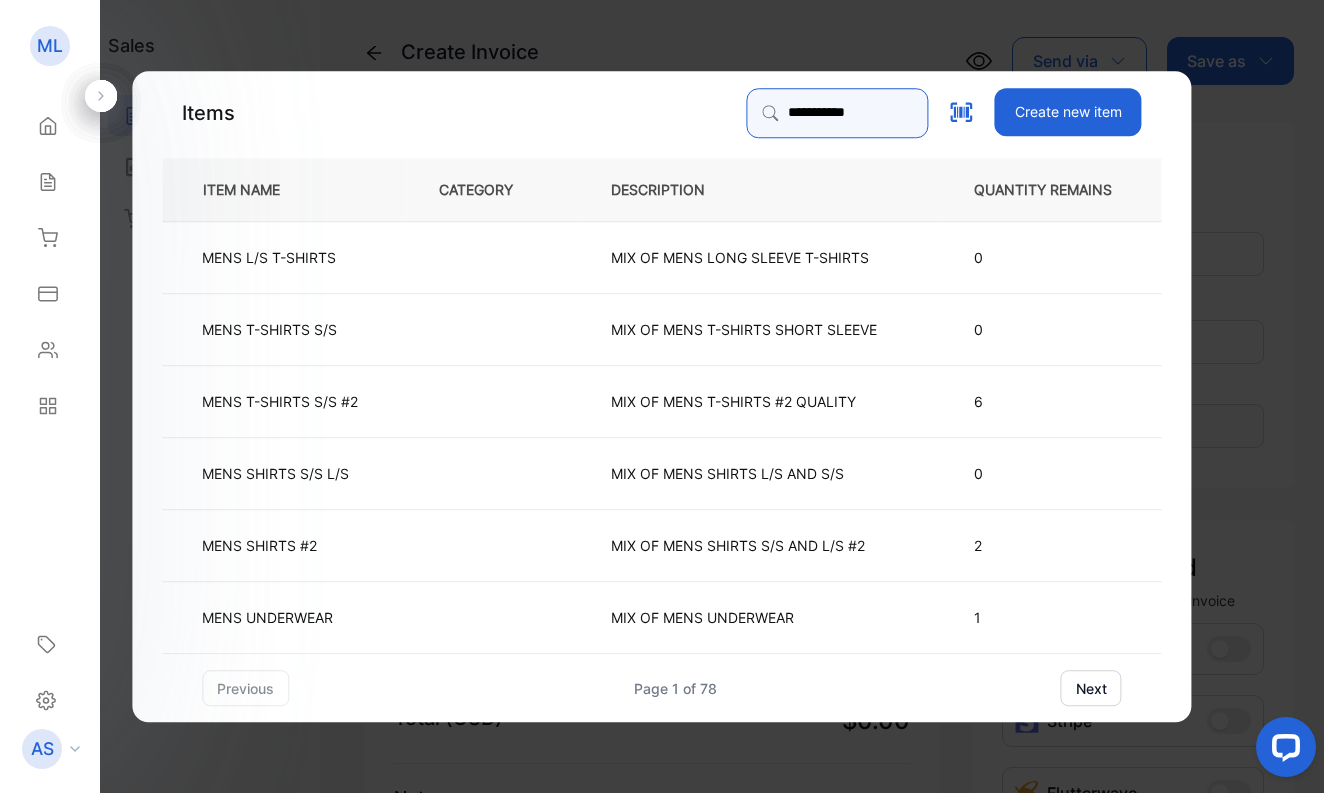 type on "**********" 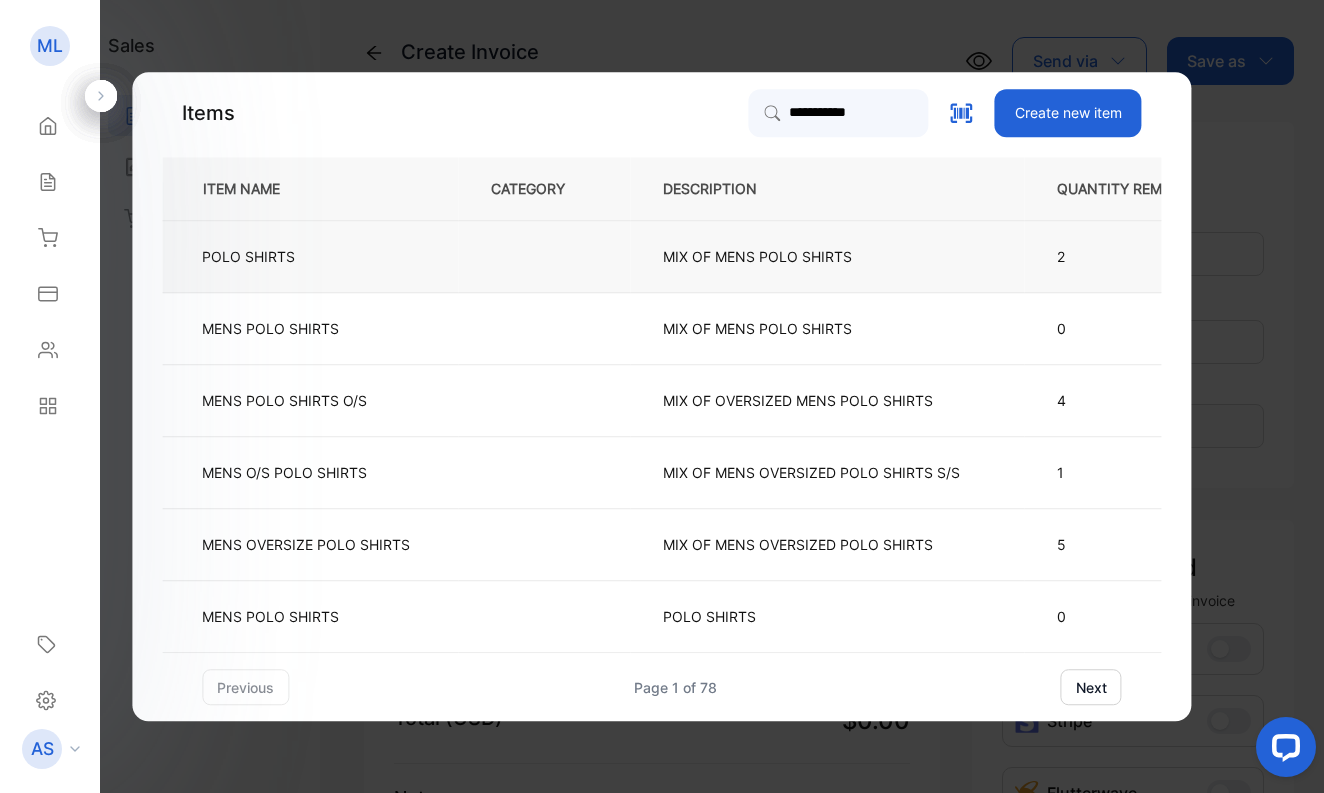 click on "POLO SHIRTS" at bounding box center (248, 256) 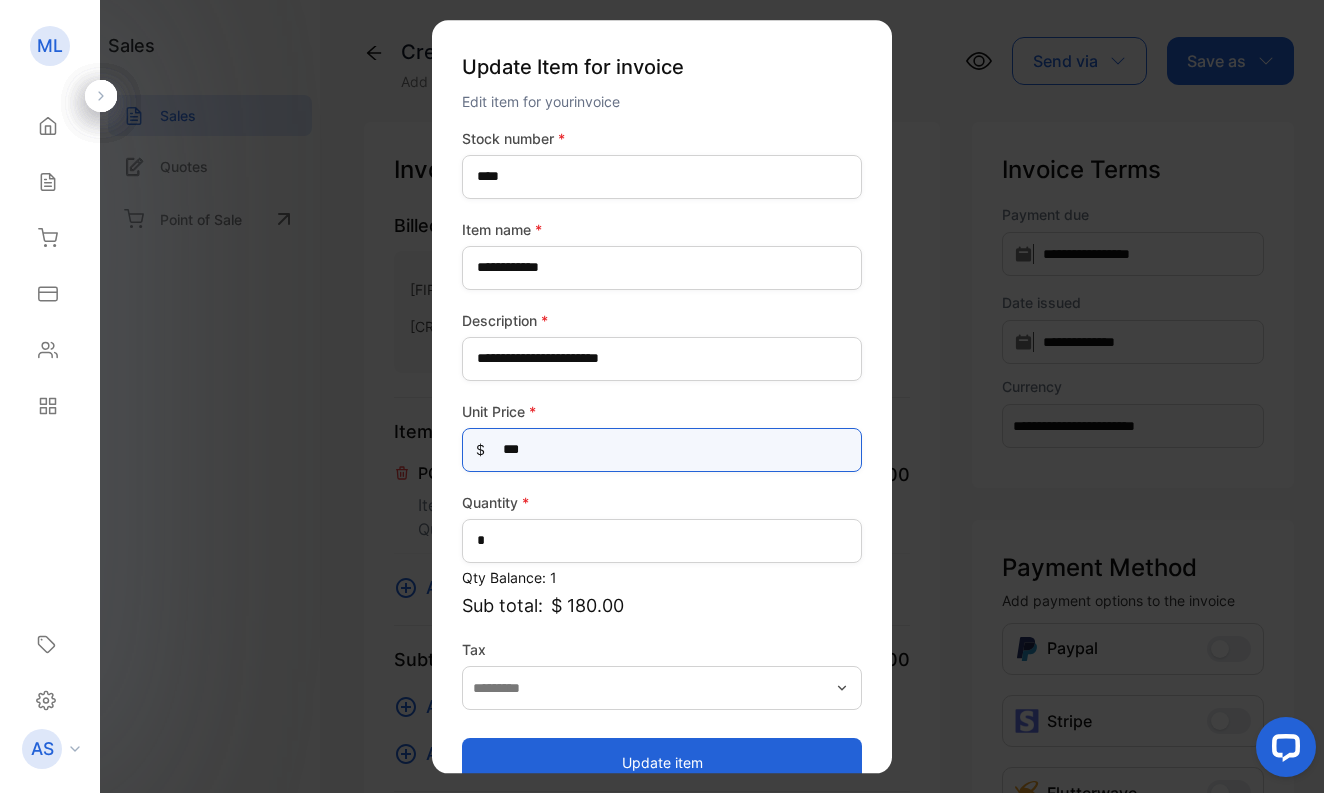 click on "***" at bounding box center (662, 450) 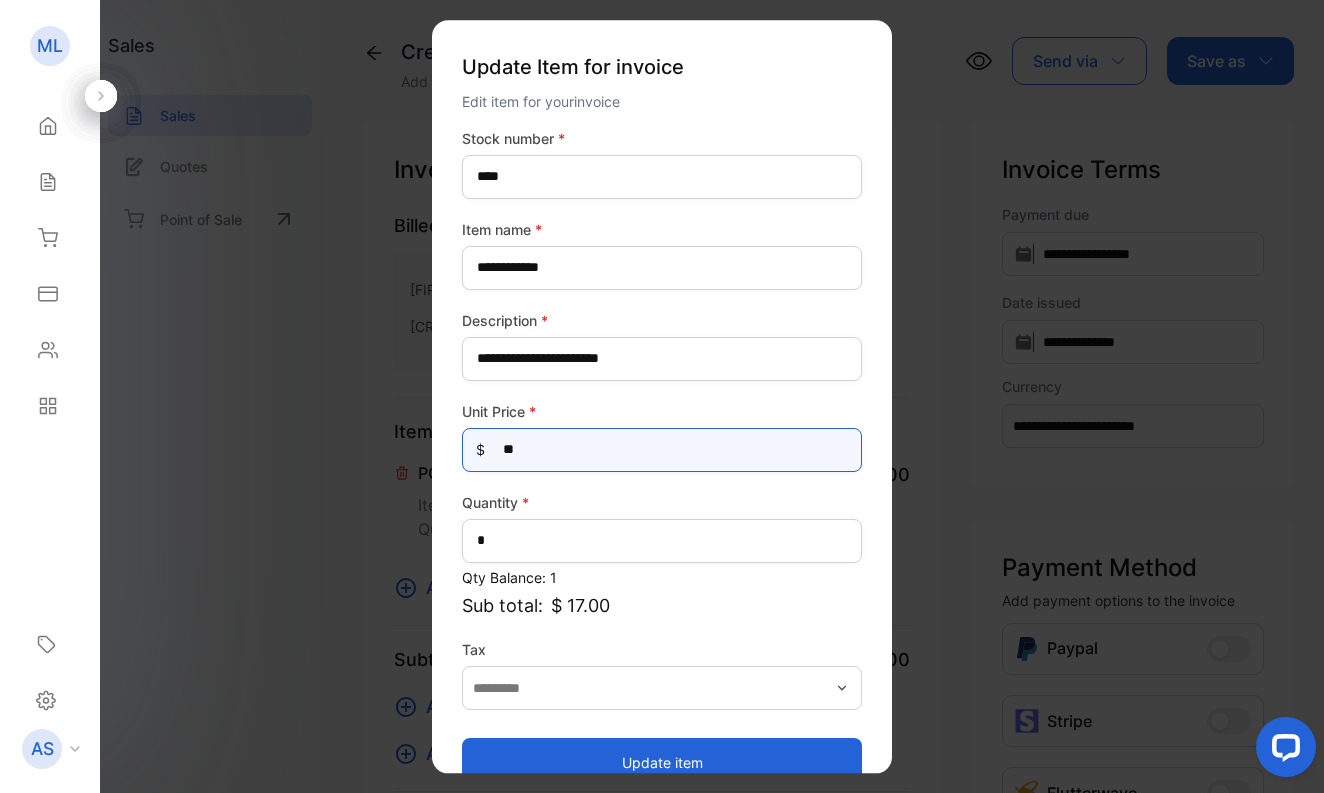 type on "***" 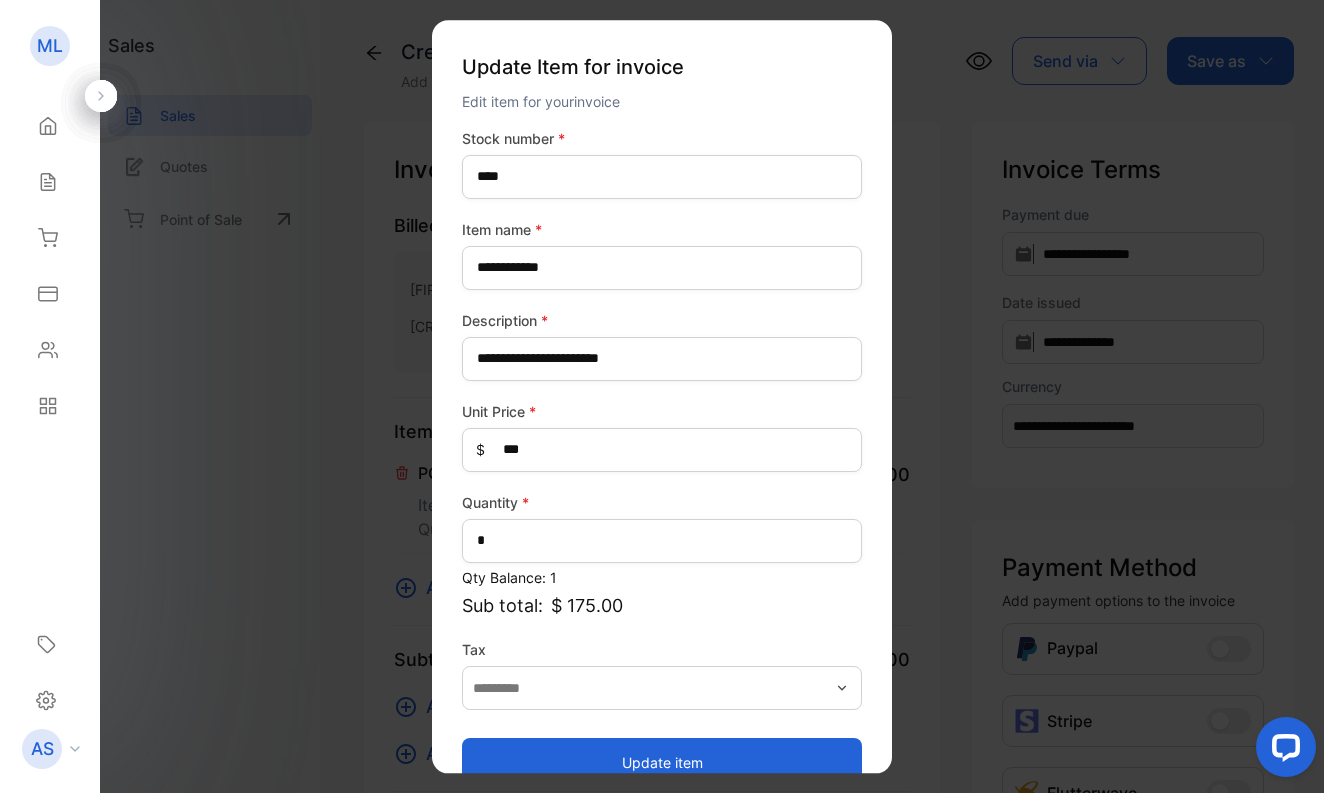 click on "Update item" at bounding box center (662, 762) 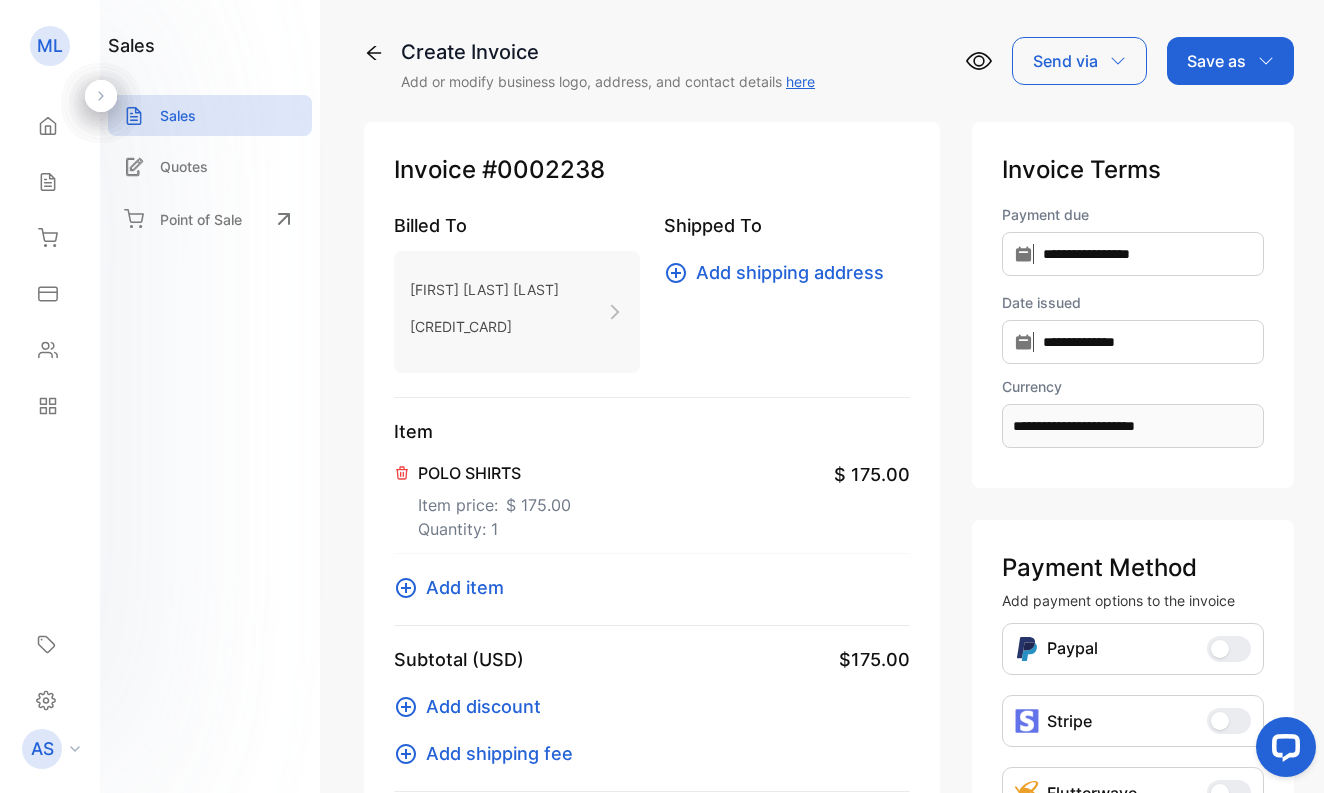 click on "Quantity: 1" at bounding box center (494, 529) 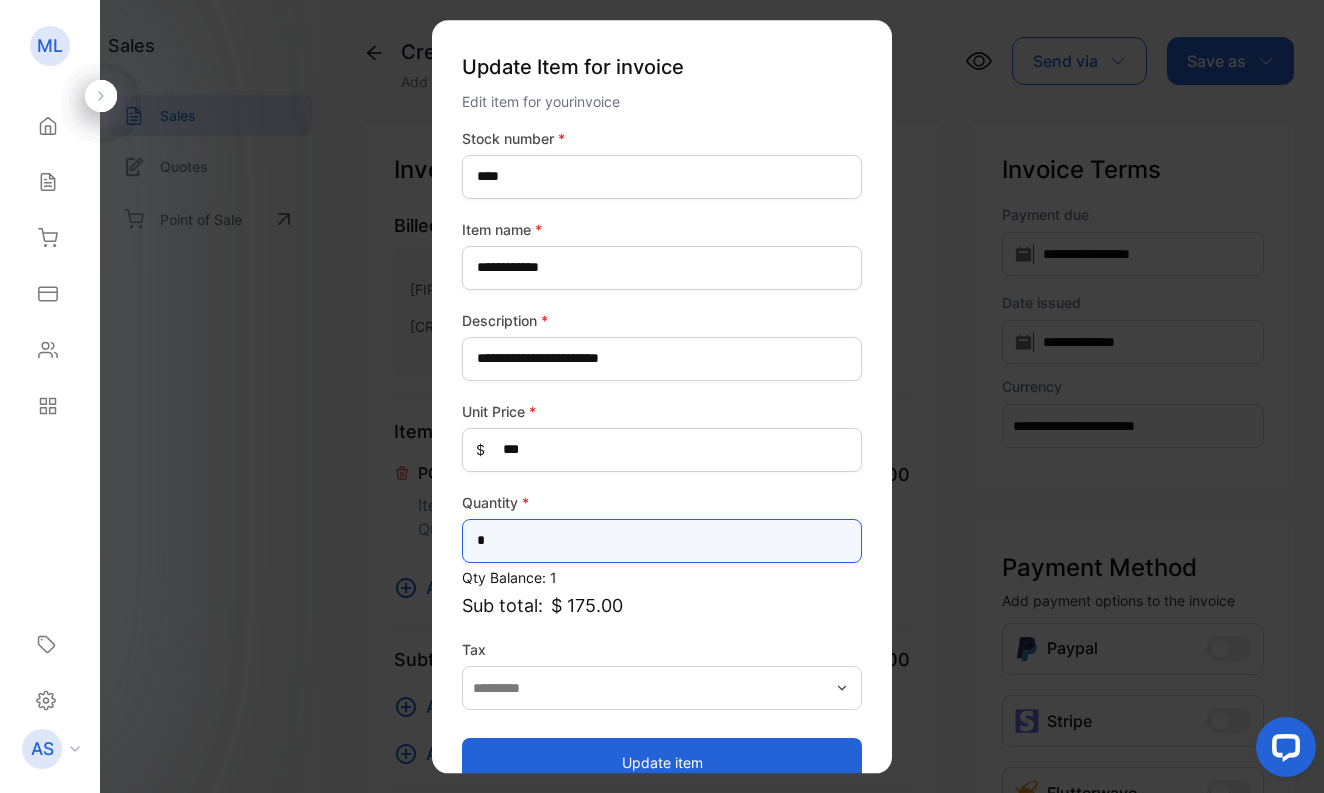 click on "*" at bounding box center (662, 541) 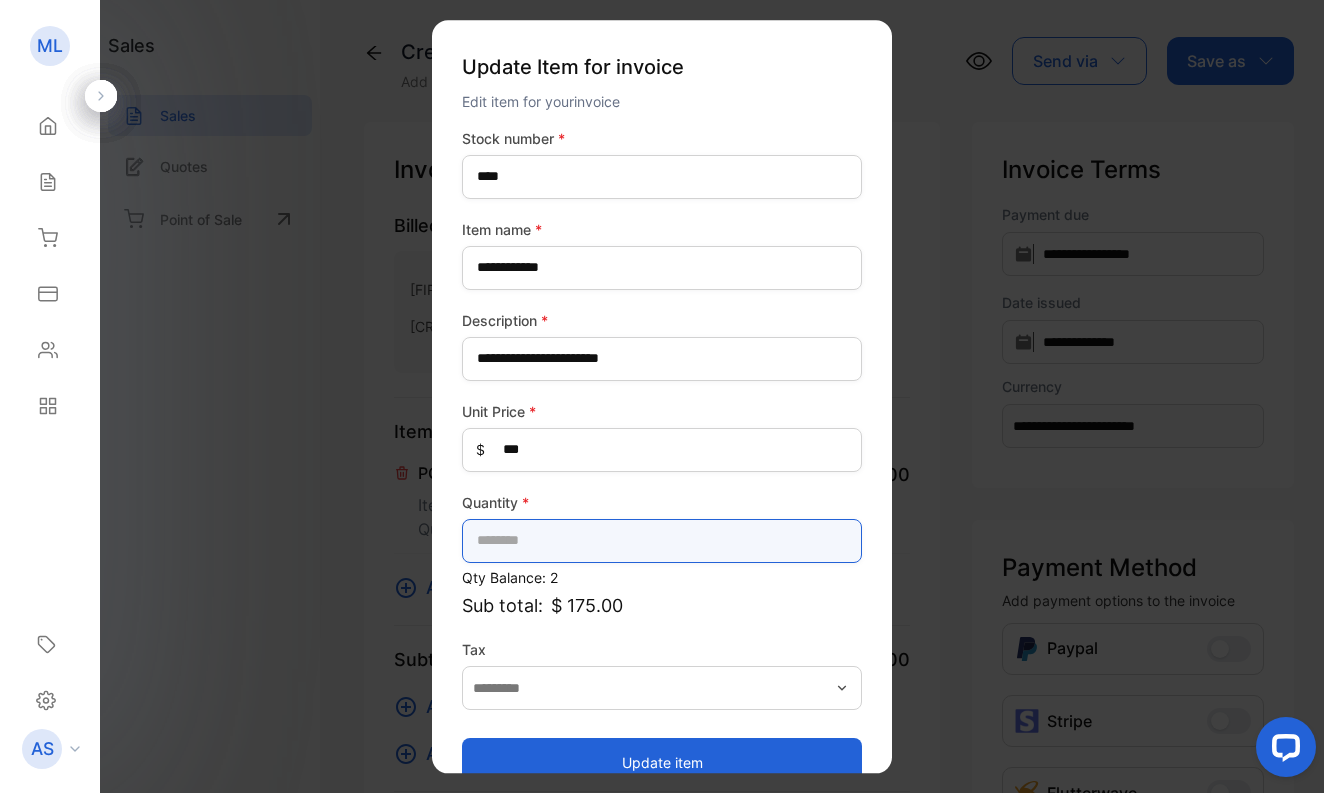 type on "*" 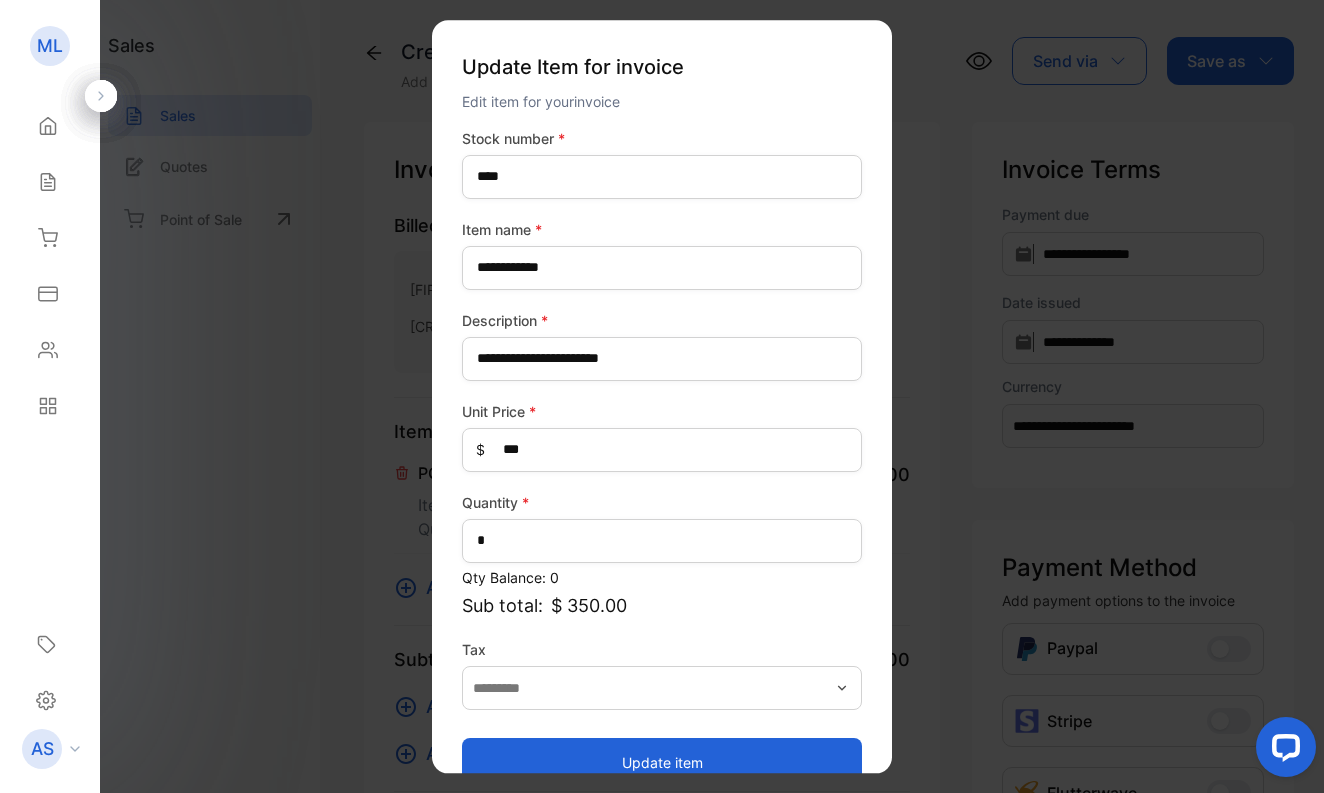 click on "Update item" at bounding box center [662, 762] 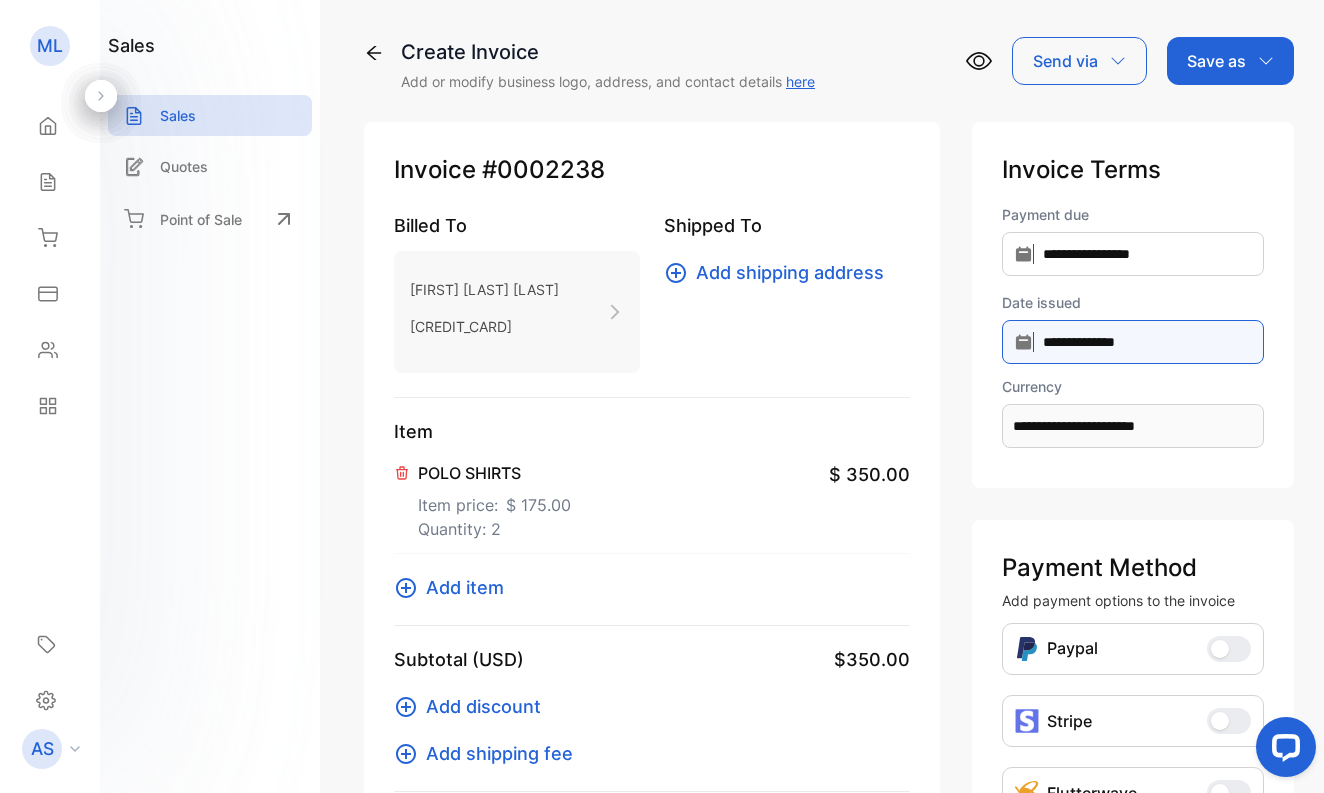 click on "**********" at bounding box center (1133, 254) 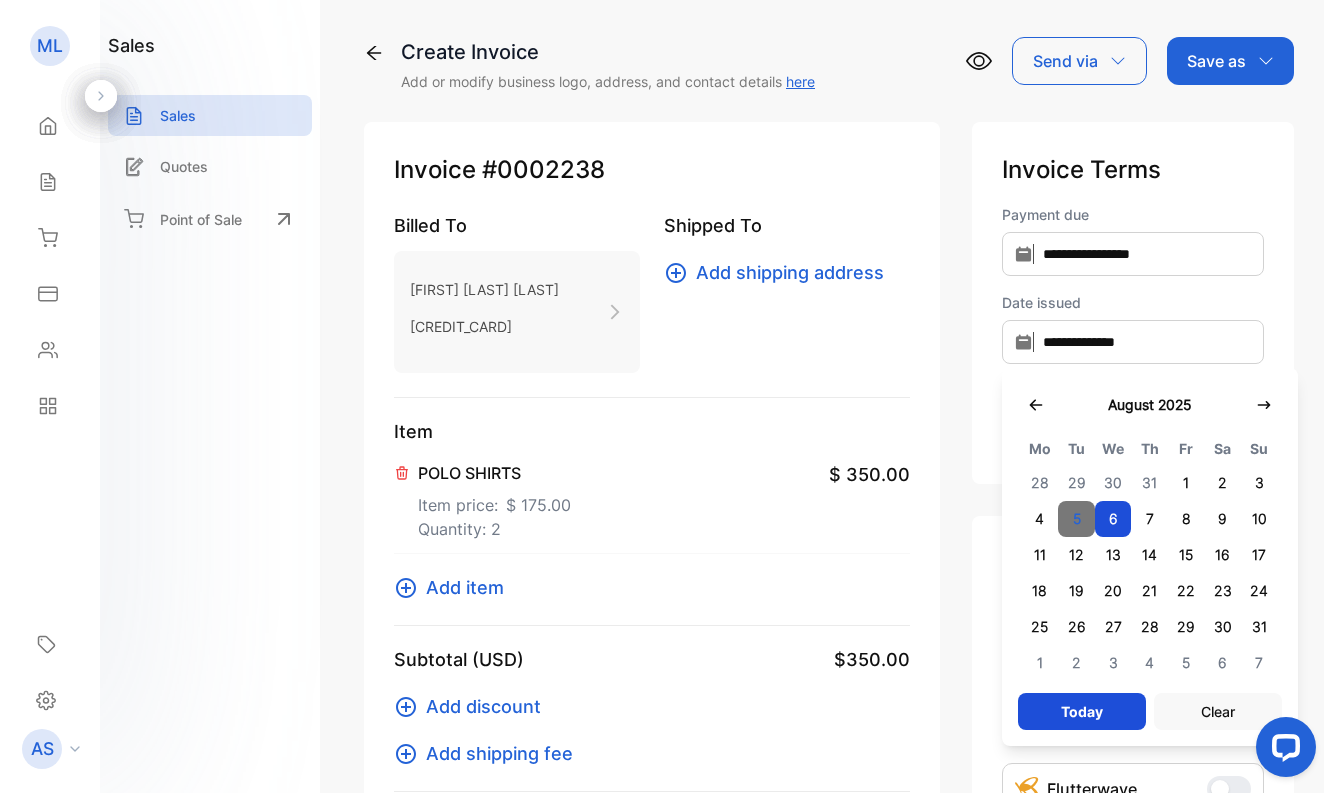 click on "5" at bounding box center (1076, 519) 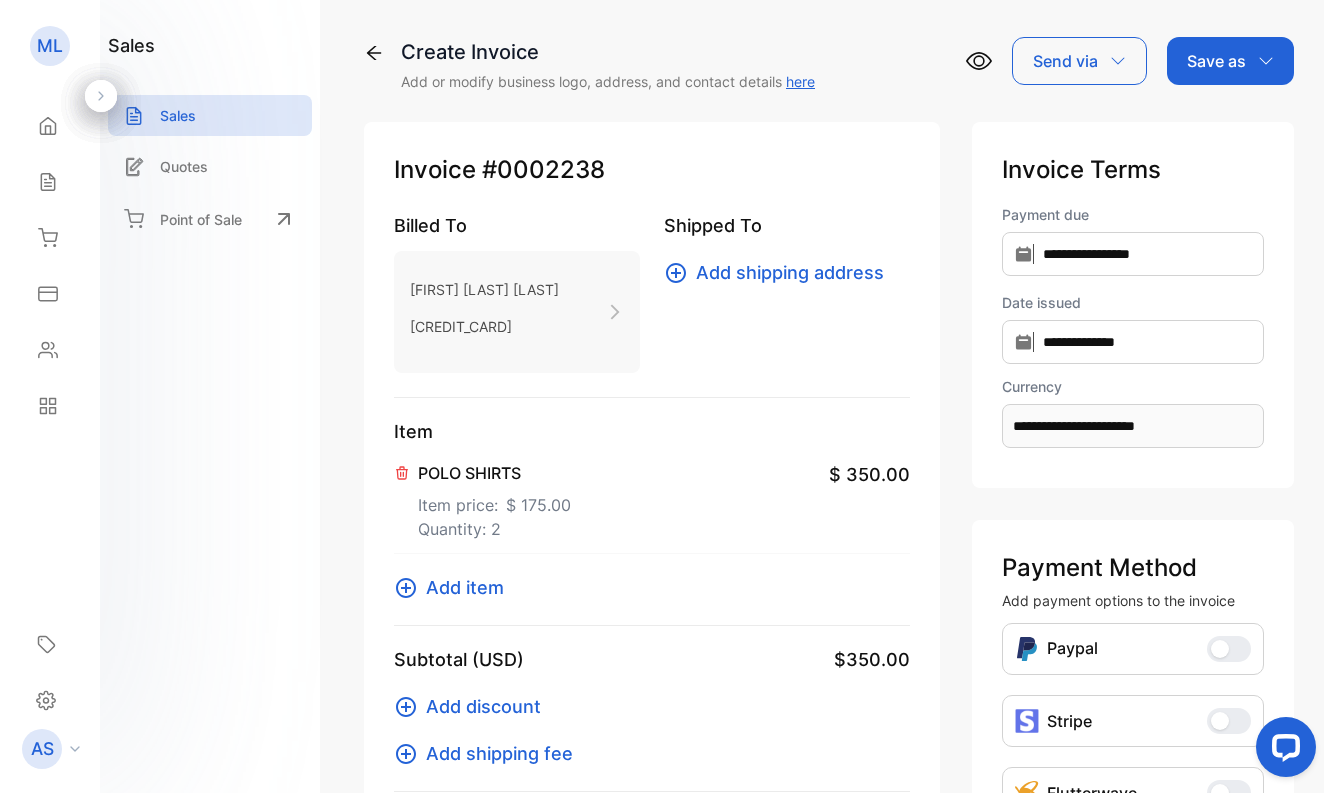 click on "Save as" at bounding box center [1216, 61] 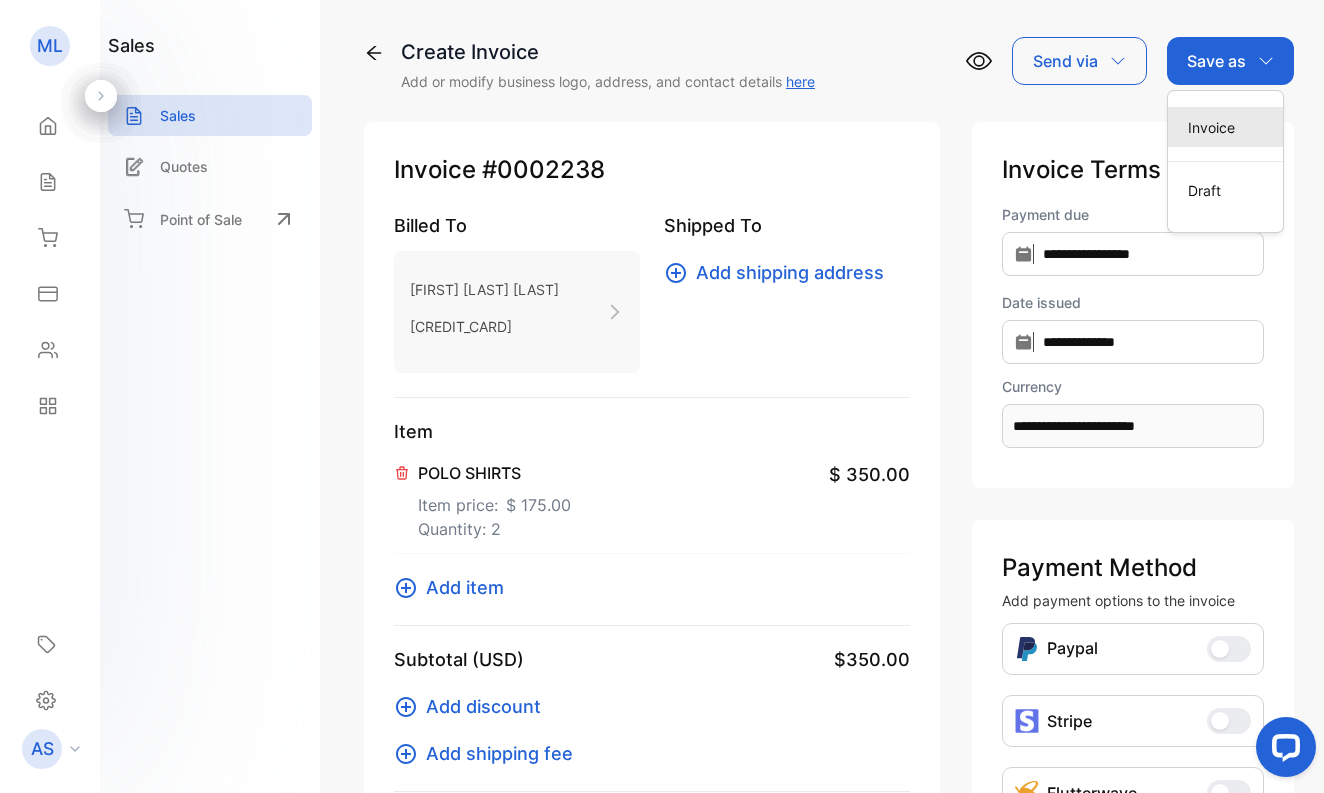 click on "Invoice" at bounding box center (1225, 127) 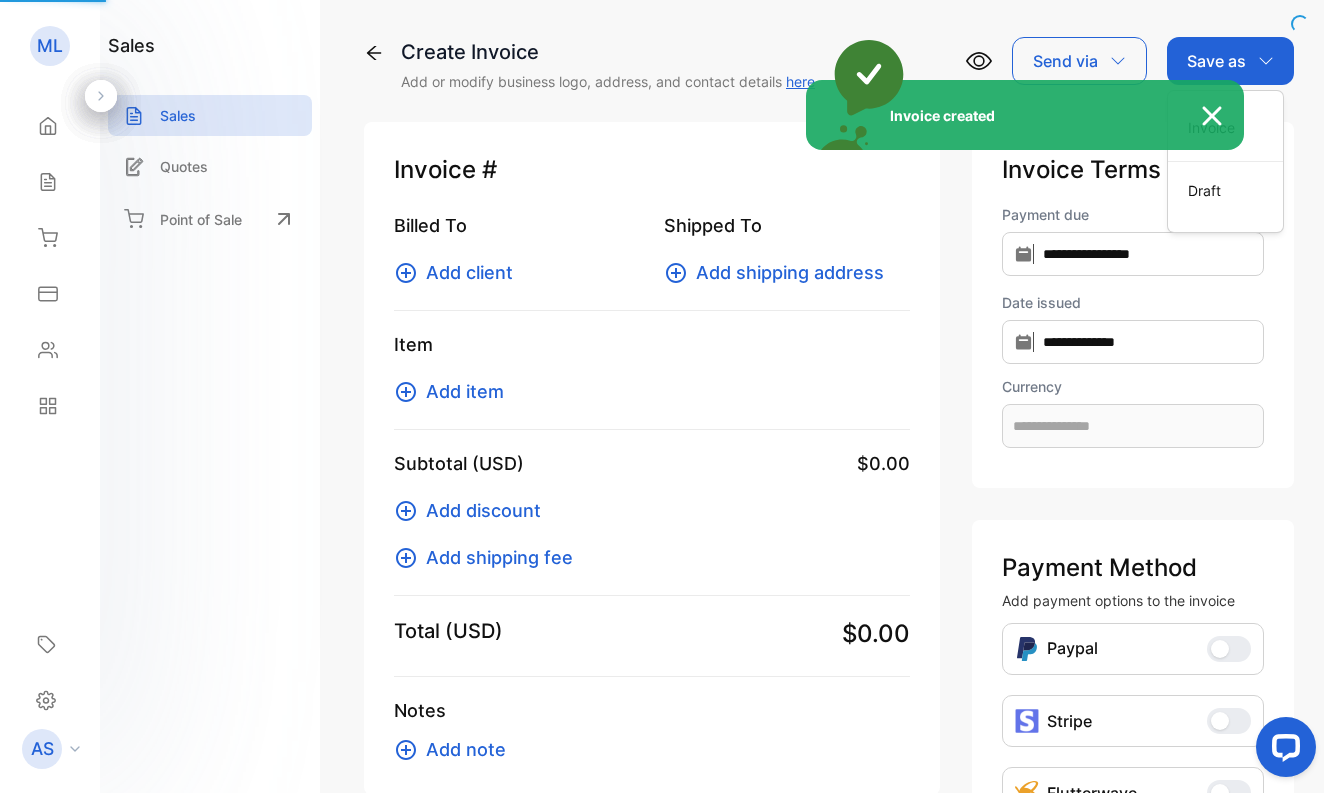 type 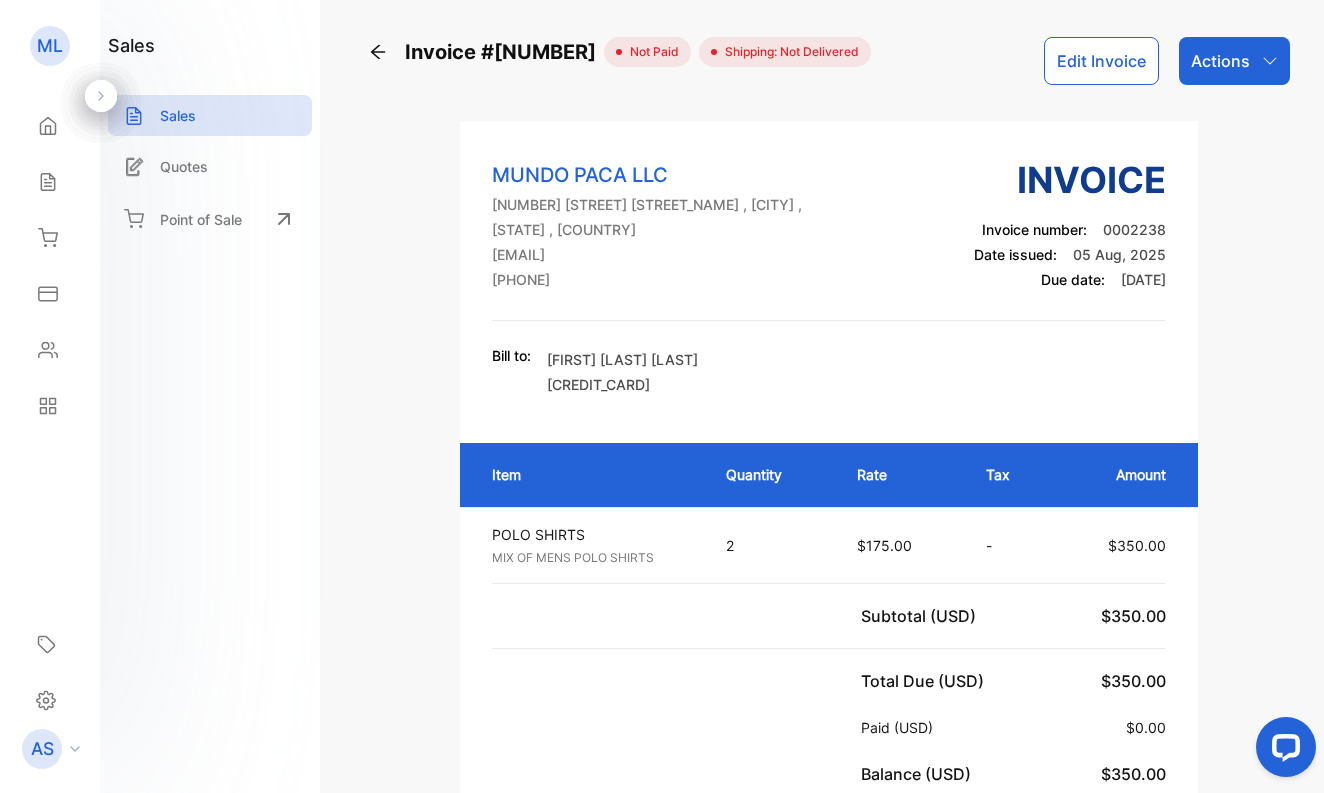 click on "Actions" at bounding box center (1220, 61) 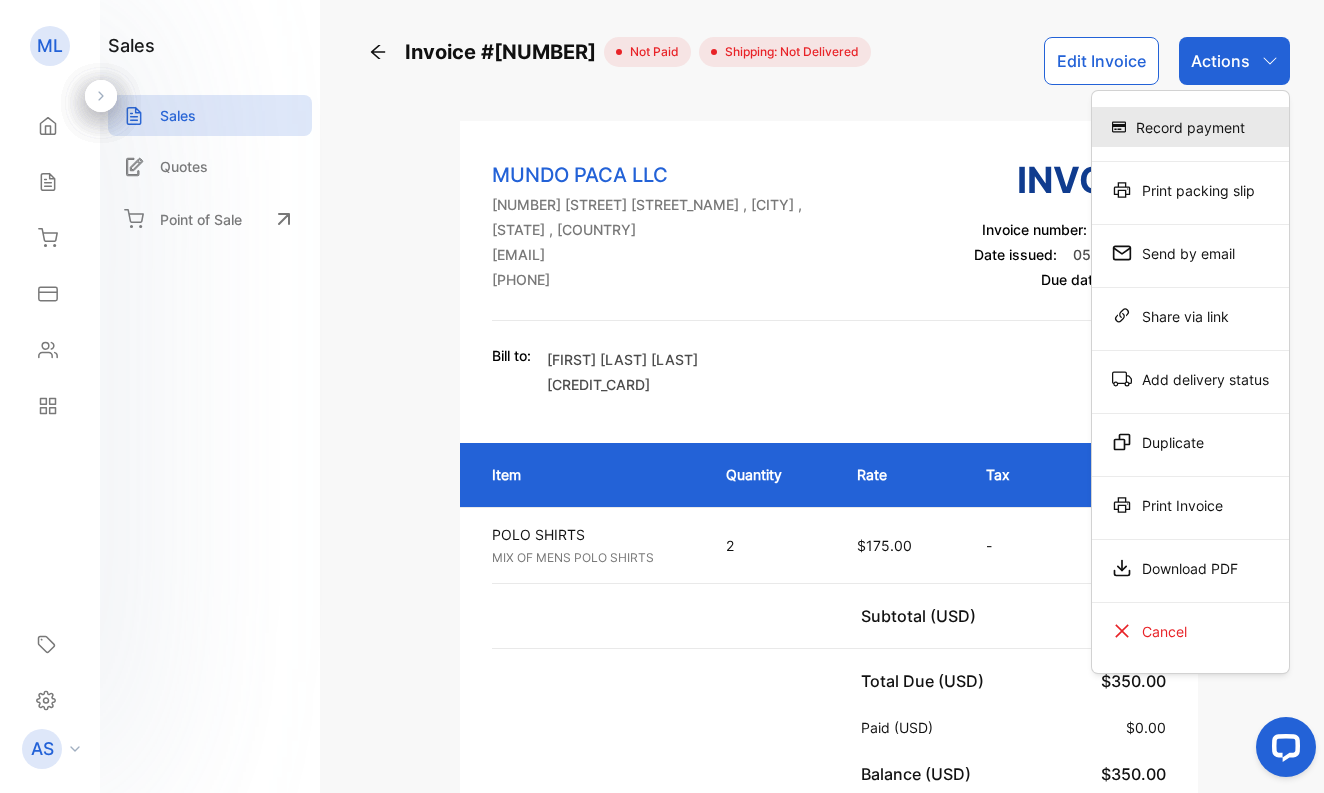 click on "Record payment" at bounding box center [1190, 127] 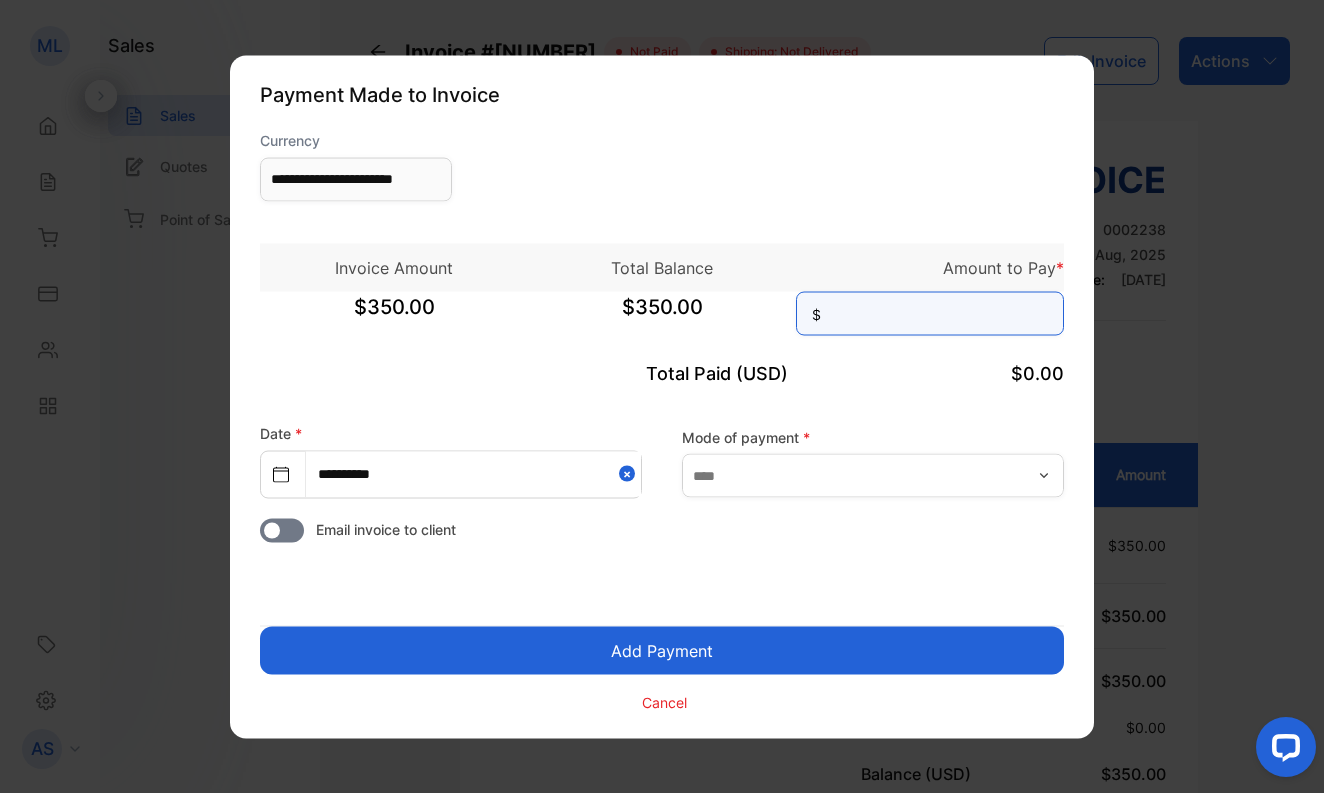 click at bounding box center (930, 313) 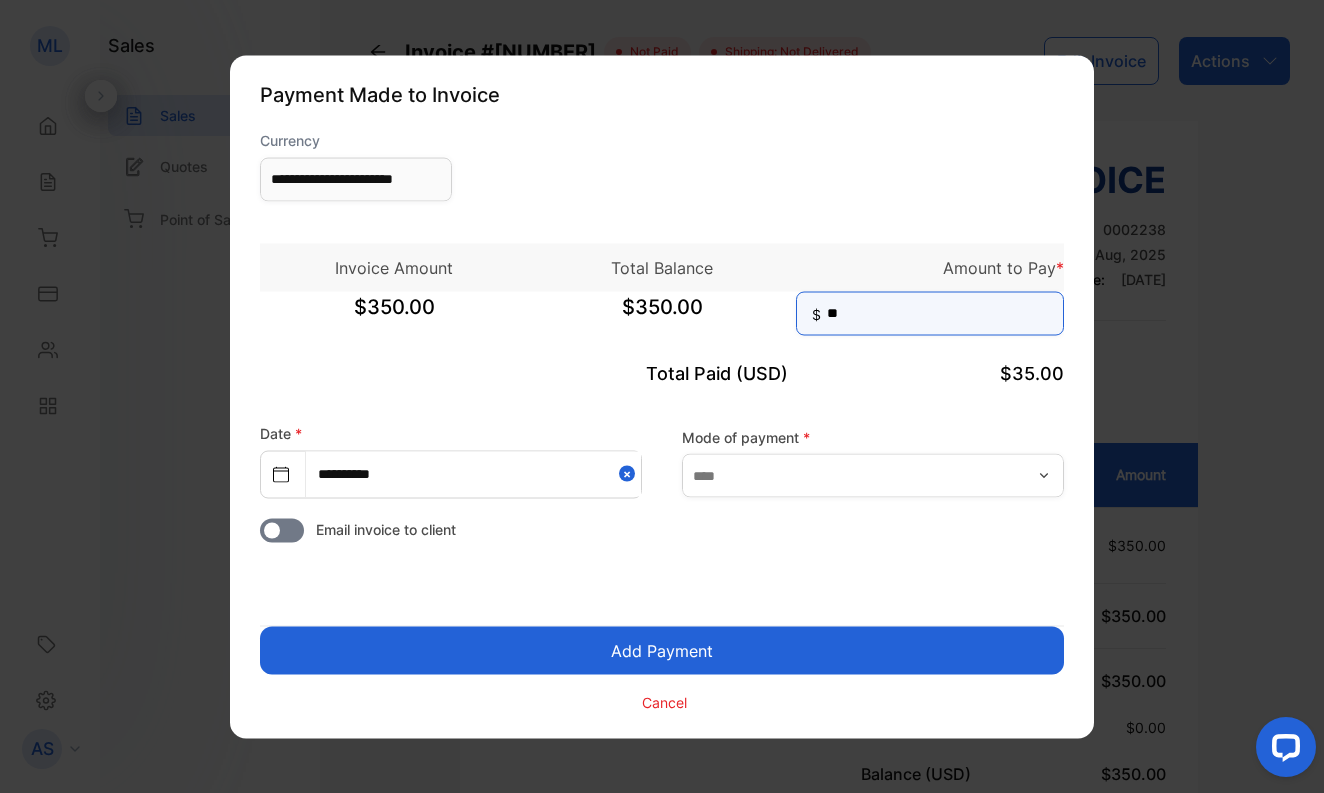 type on "***" 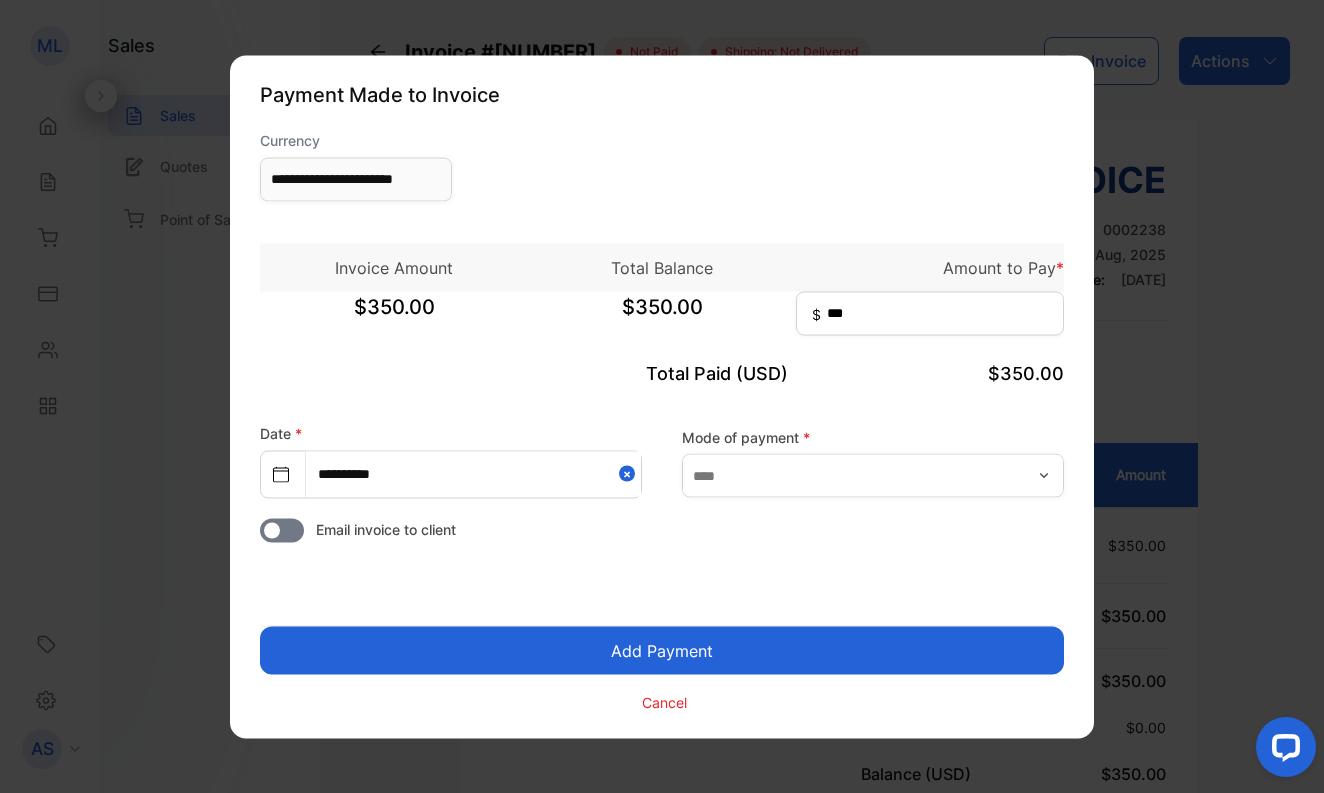 click on "Add Payment" at bounding box center (662, 650) 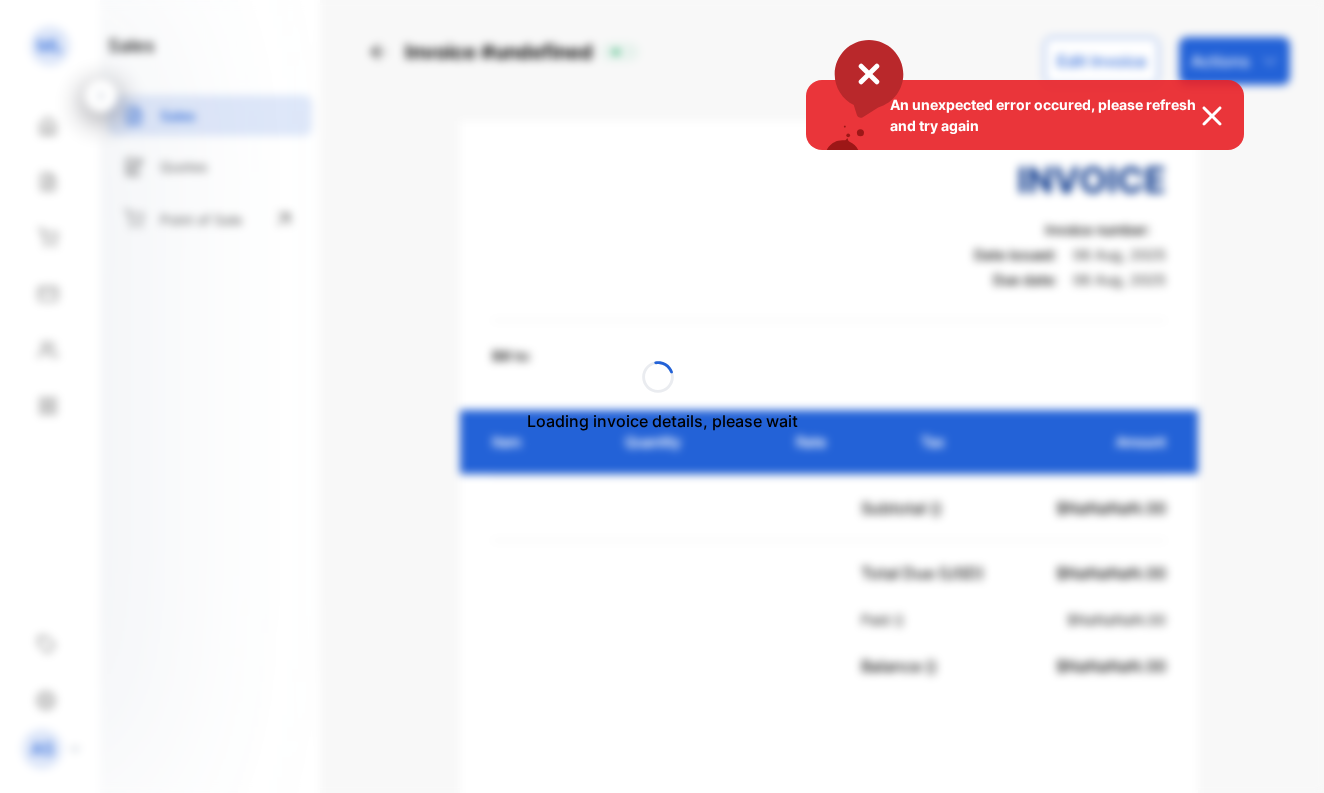 scroll, scrollTop: 0, scrollLeft: 0, axis: both 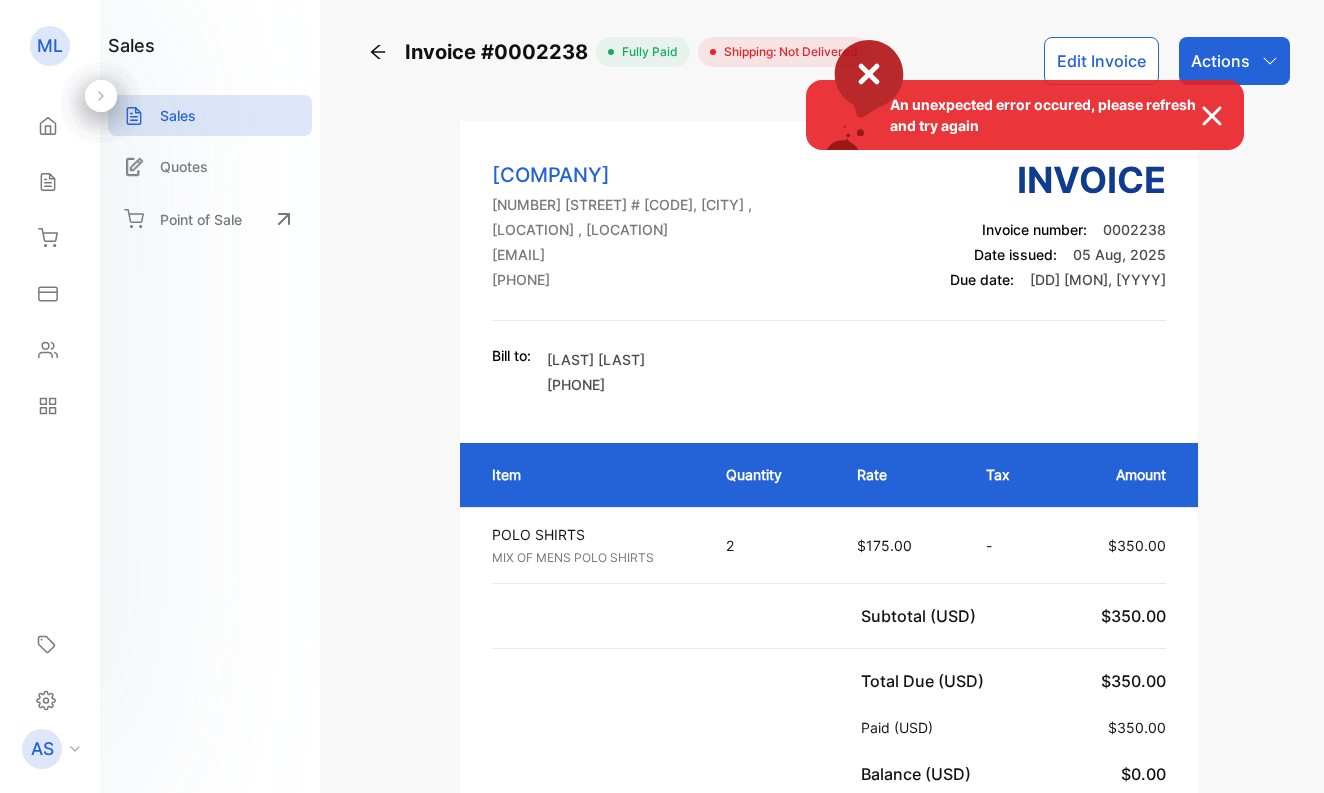 click on "An unexpected error occured, please refresh and try again" at bounding box center (662, 396) 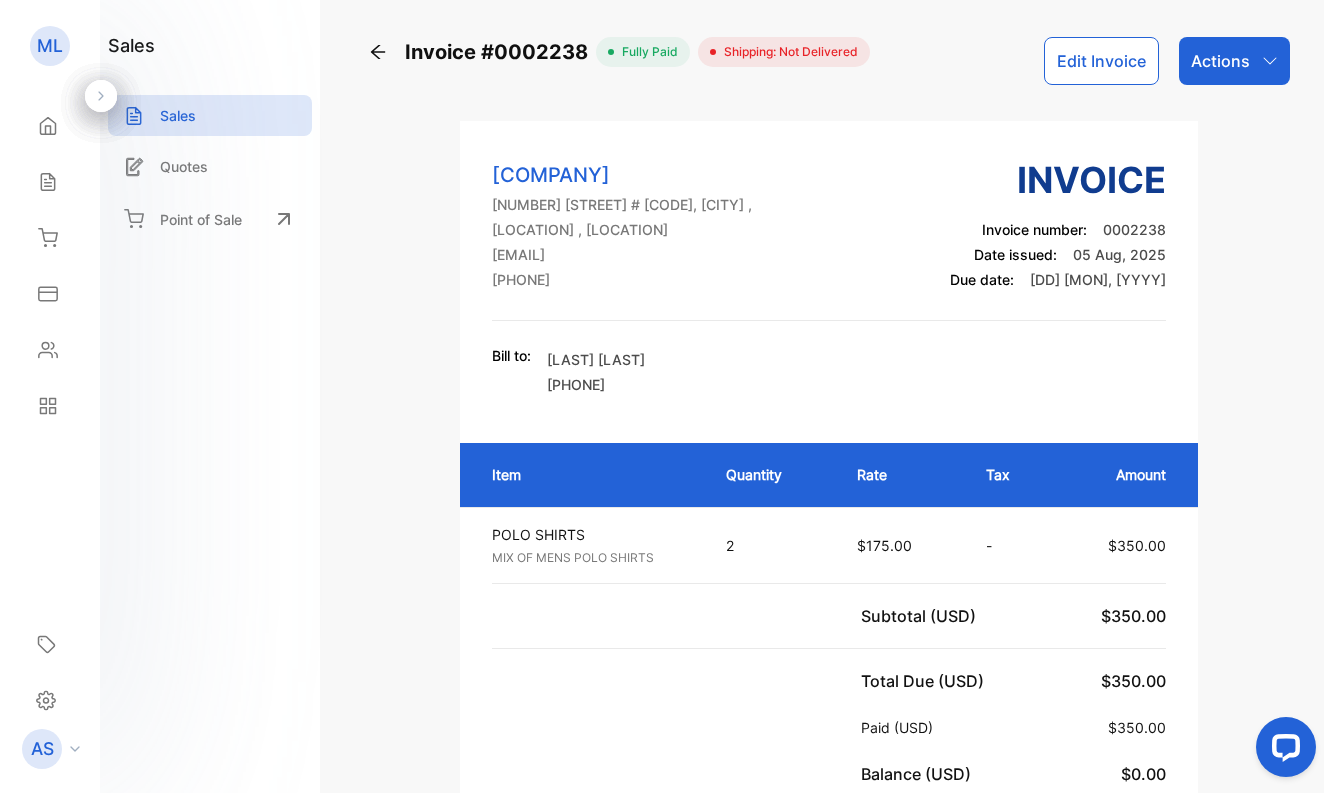 scroll, scrollTop: 0, scrollLeft: 0, axis: both 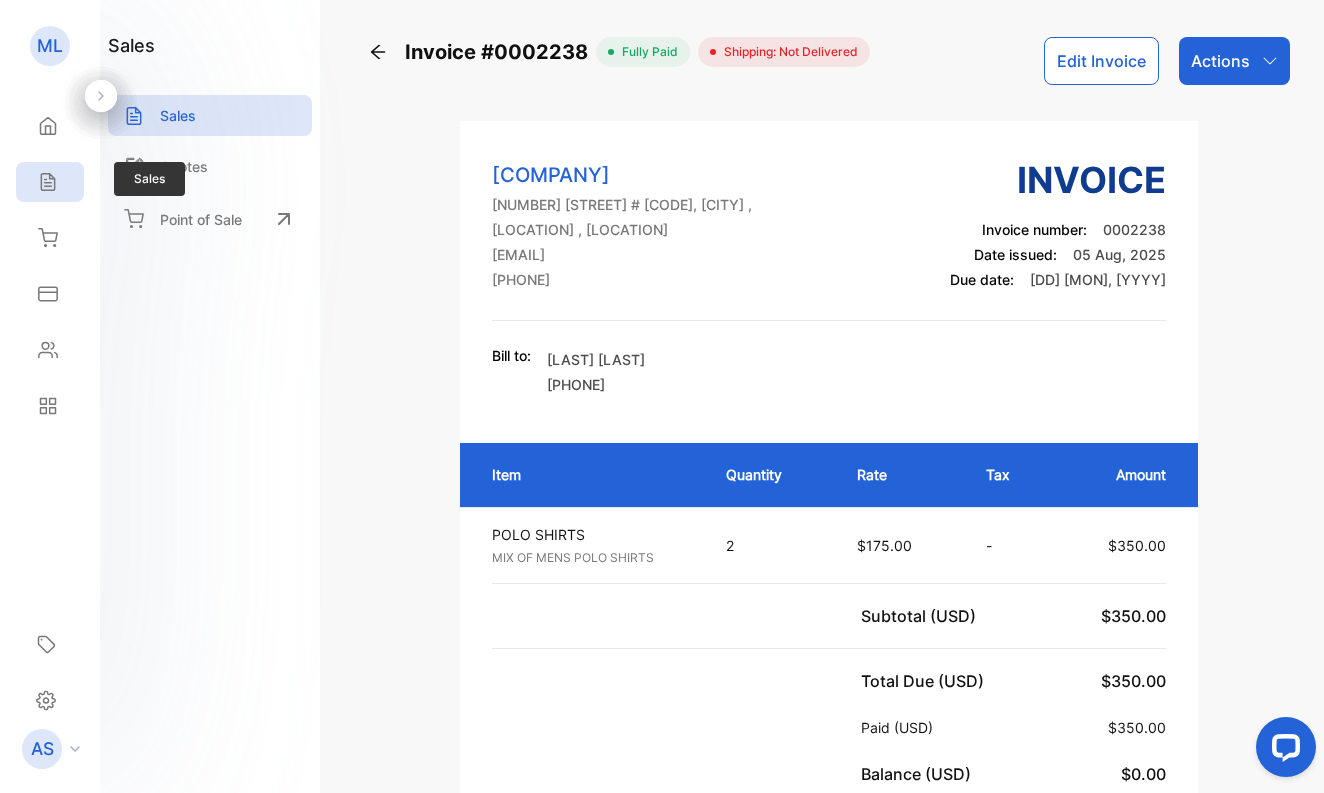 click 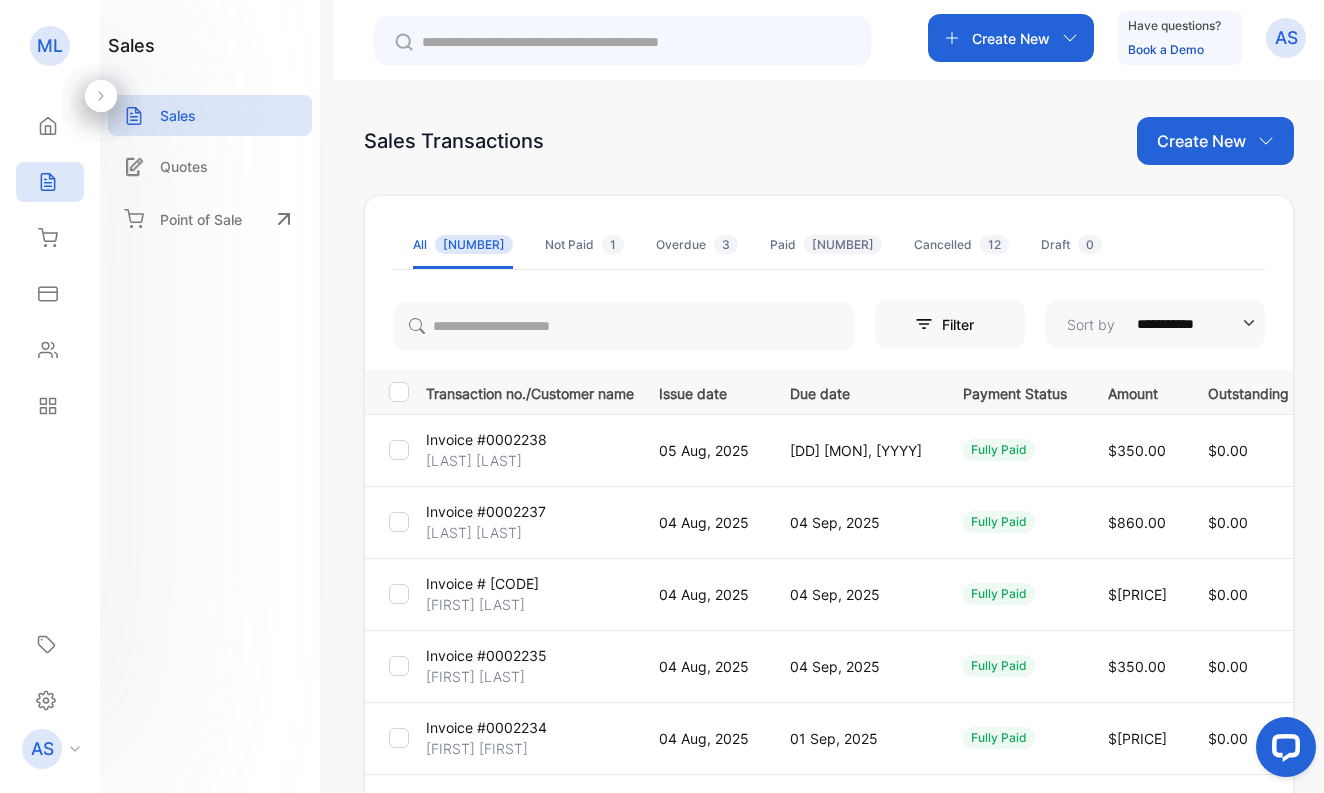 click on "Create New" at bounding box center [1201, 141] 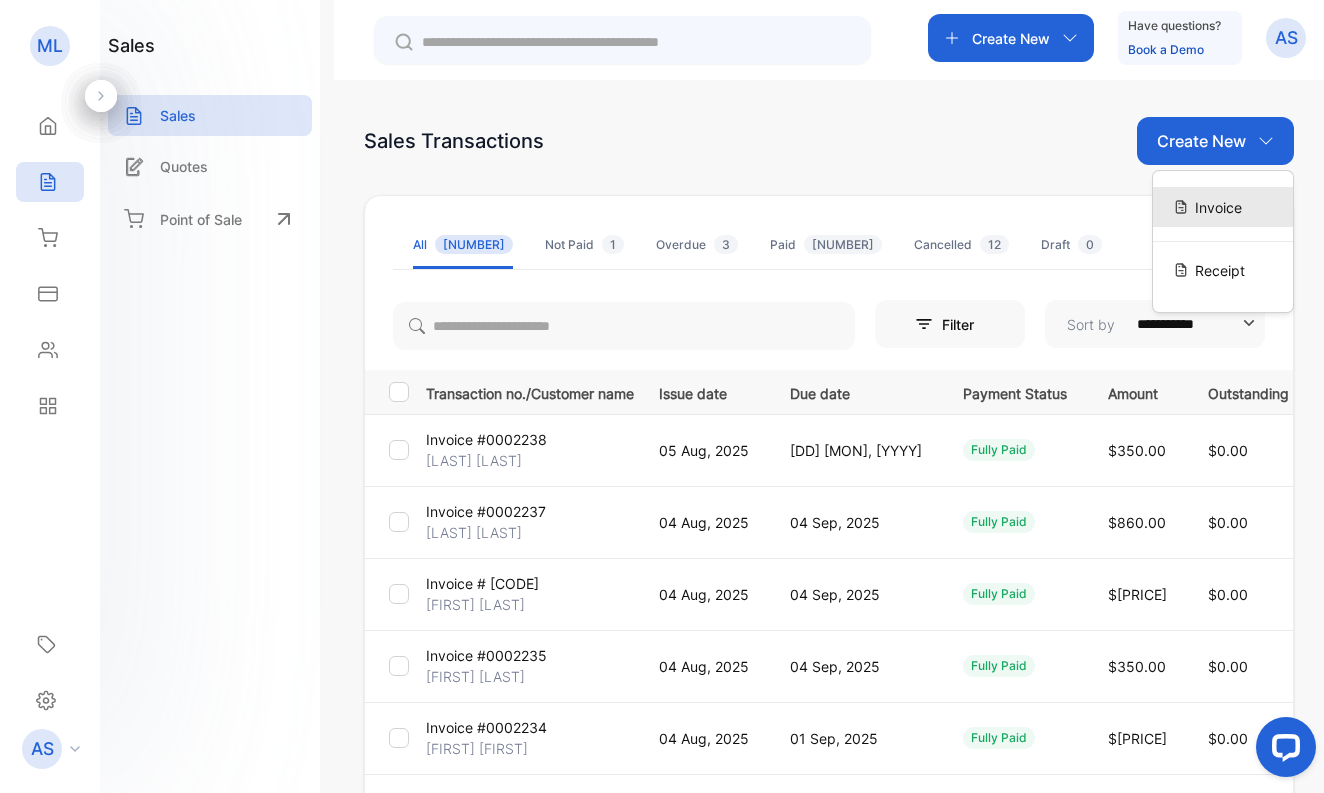 click on "Invoice" at bounding box center (1218, 207) 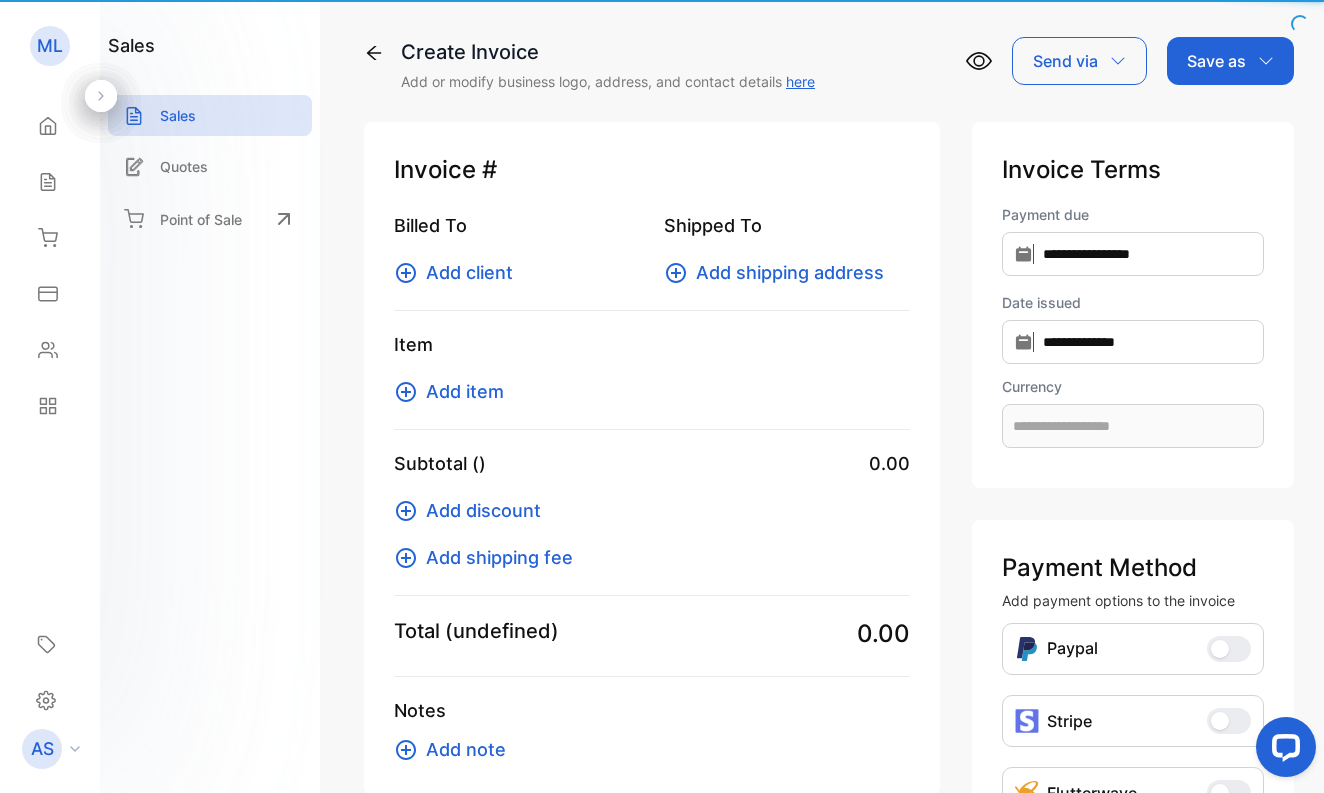 type on "**********" 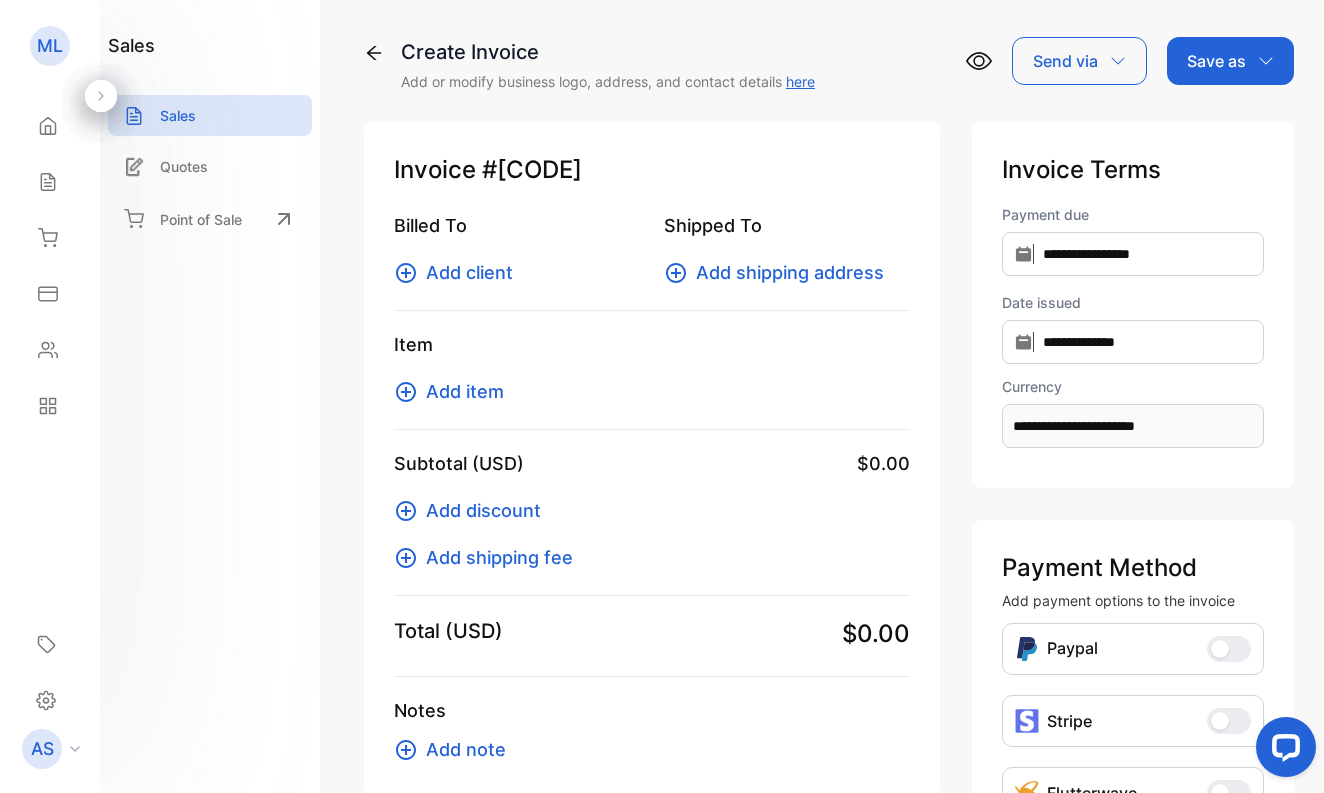 click on "Add client" at bounding box center (469, 272) 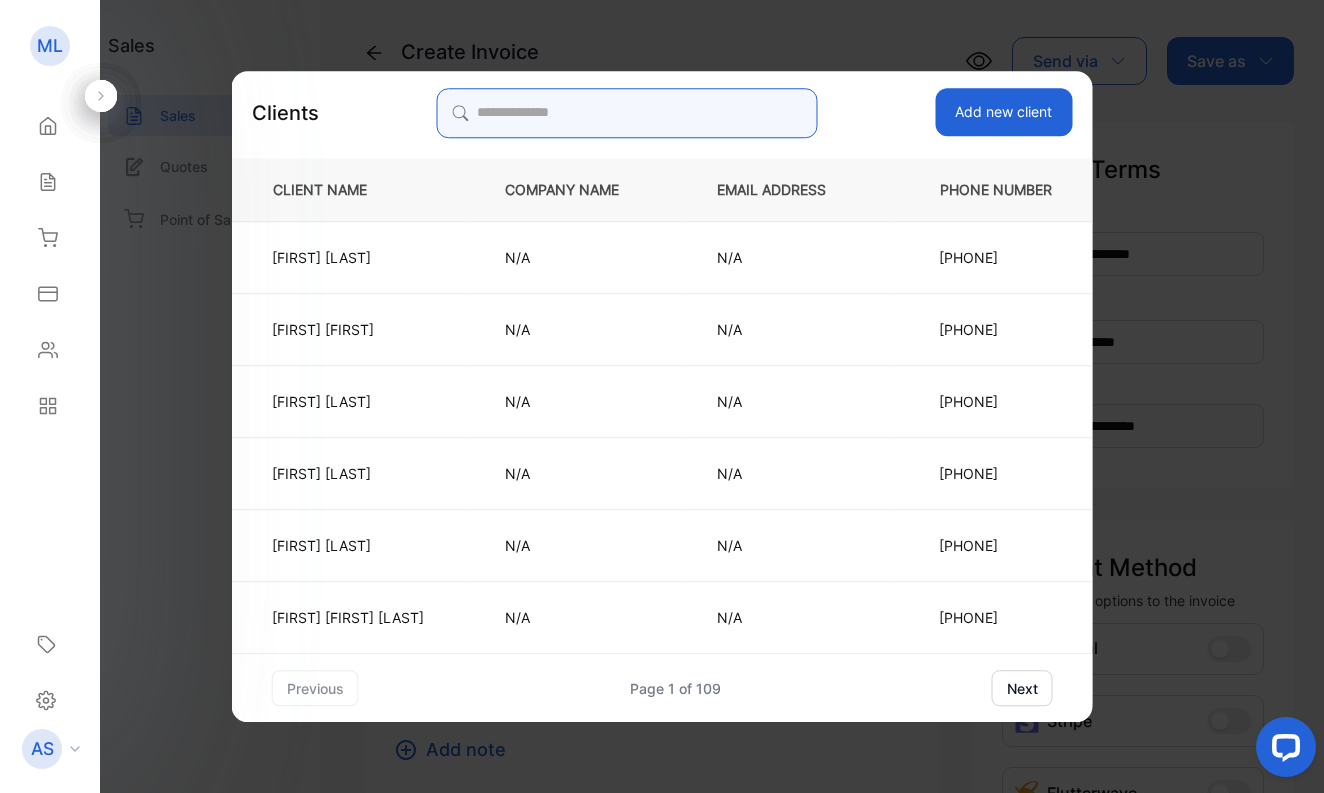 click at bounding box center (627, 113) 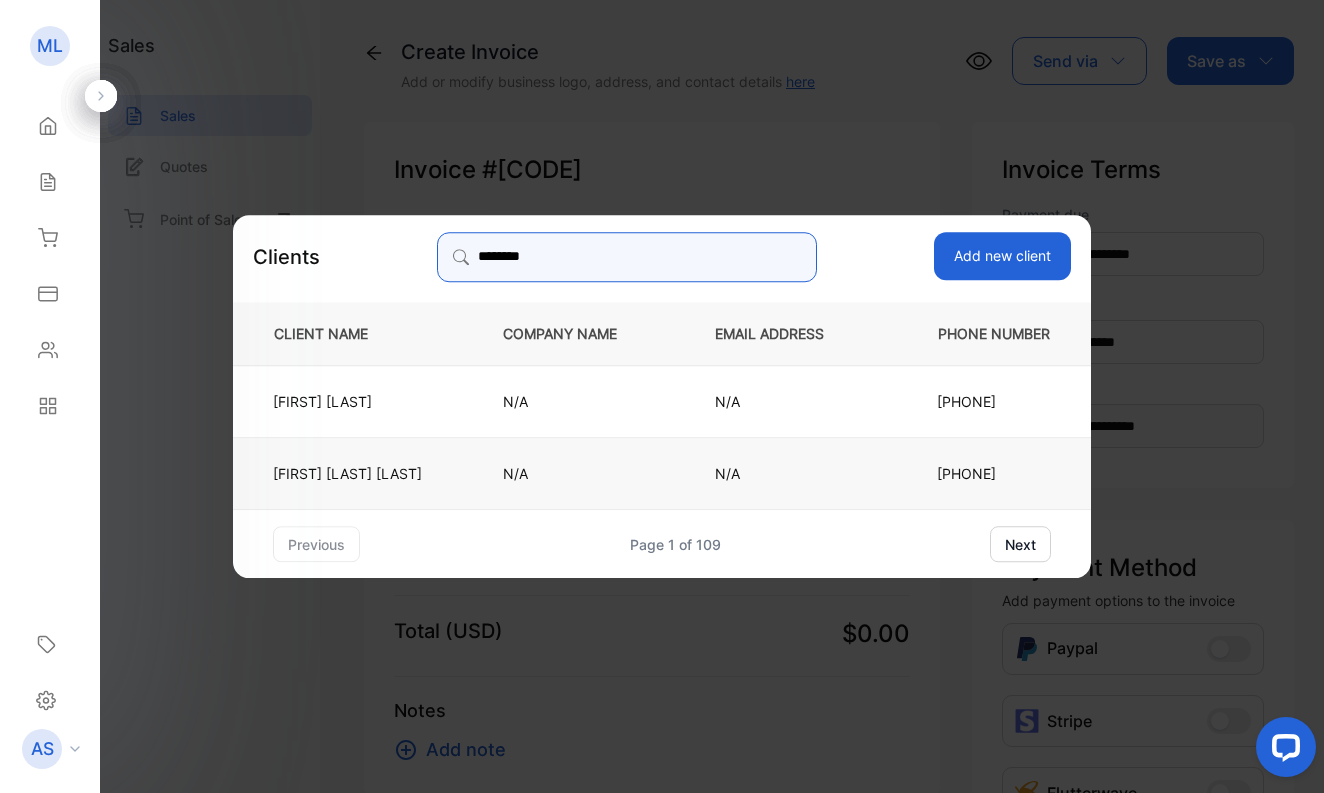 type on "*******" 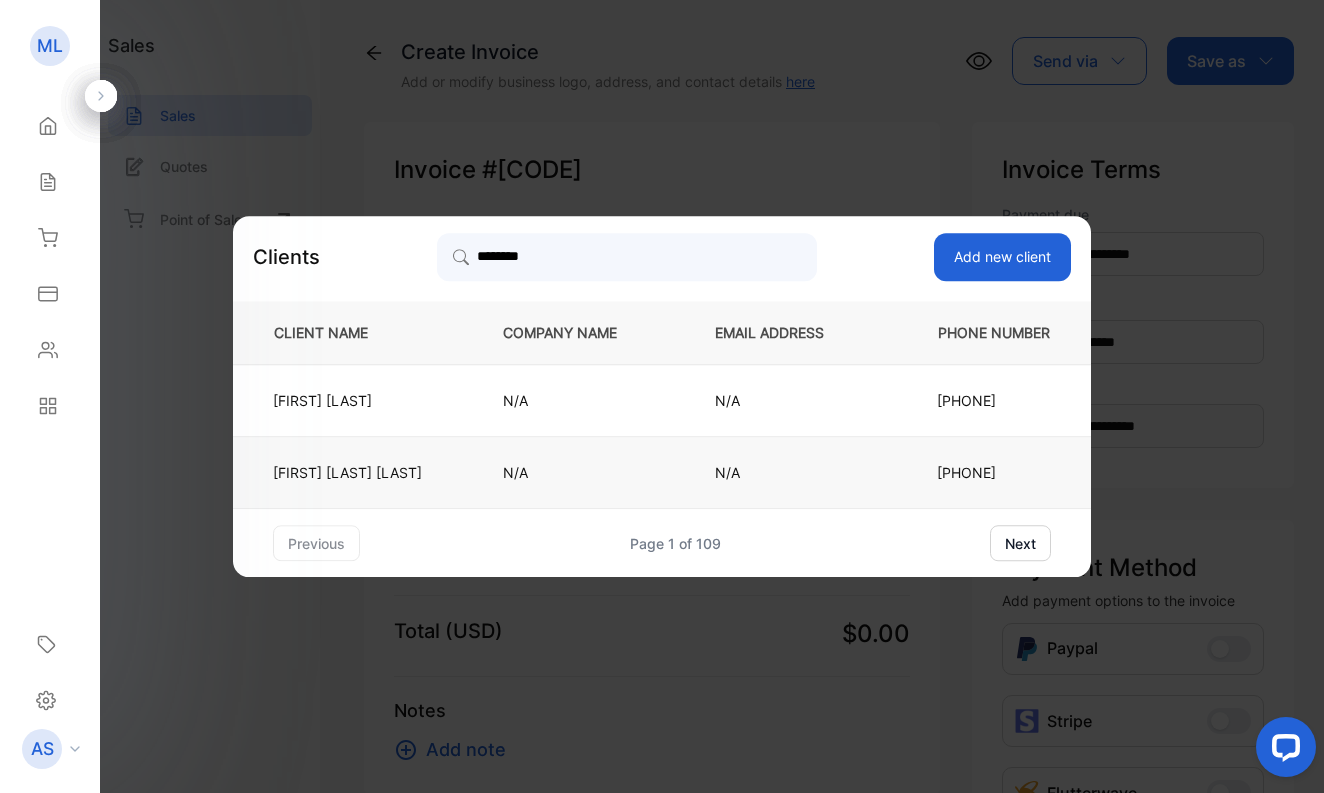 click on "[LAST] [LAST]" at bounding box center [347, 472] 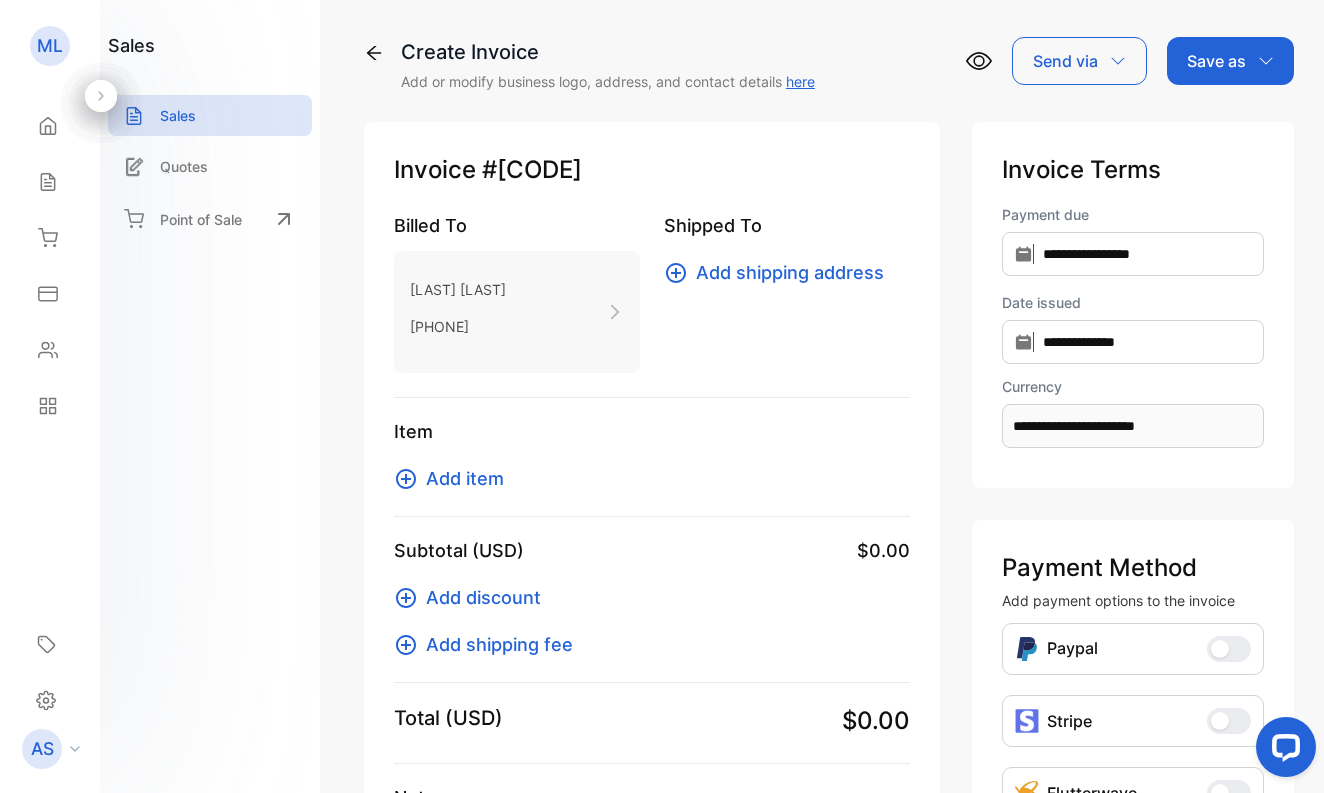 click on "Add item" at bounding box center (465, 478) 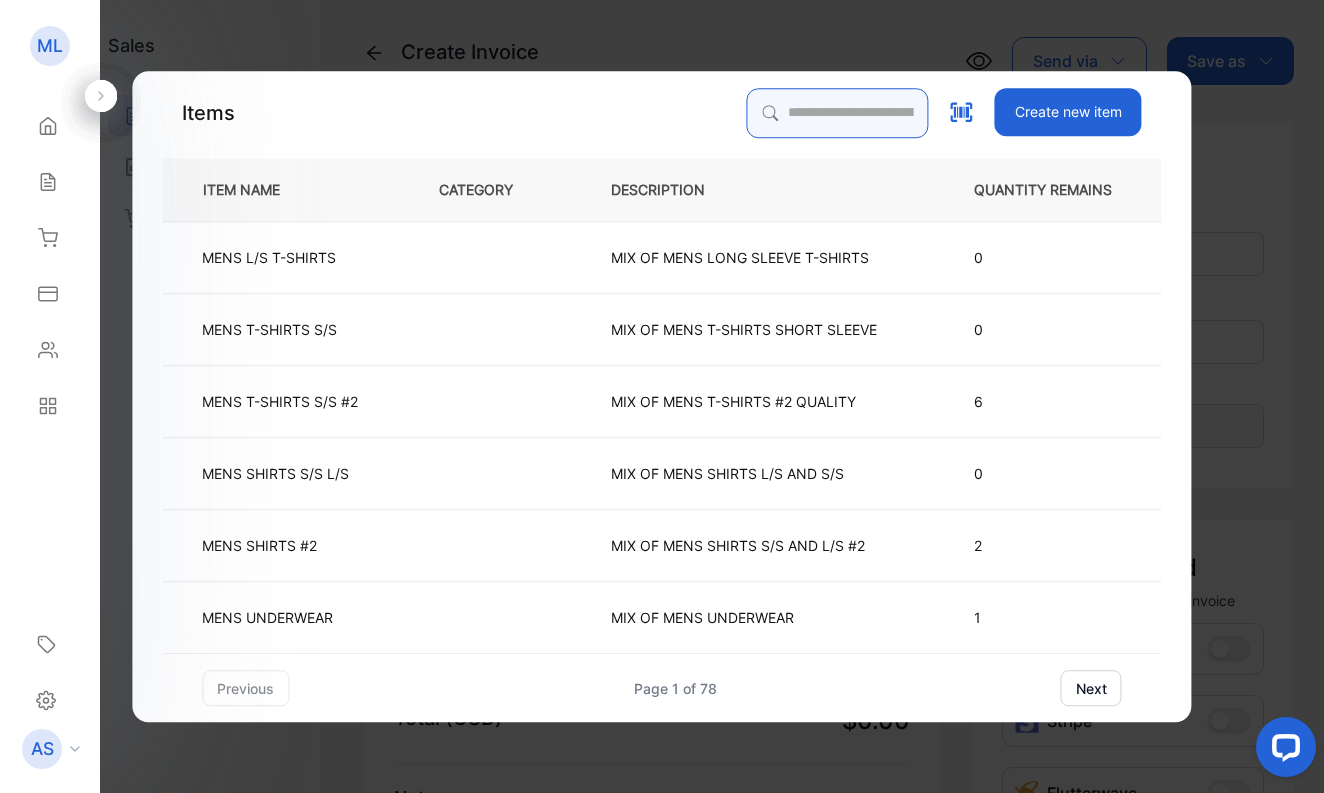 click at bounding box center (838, 113) 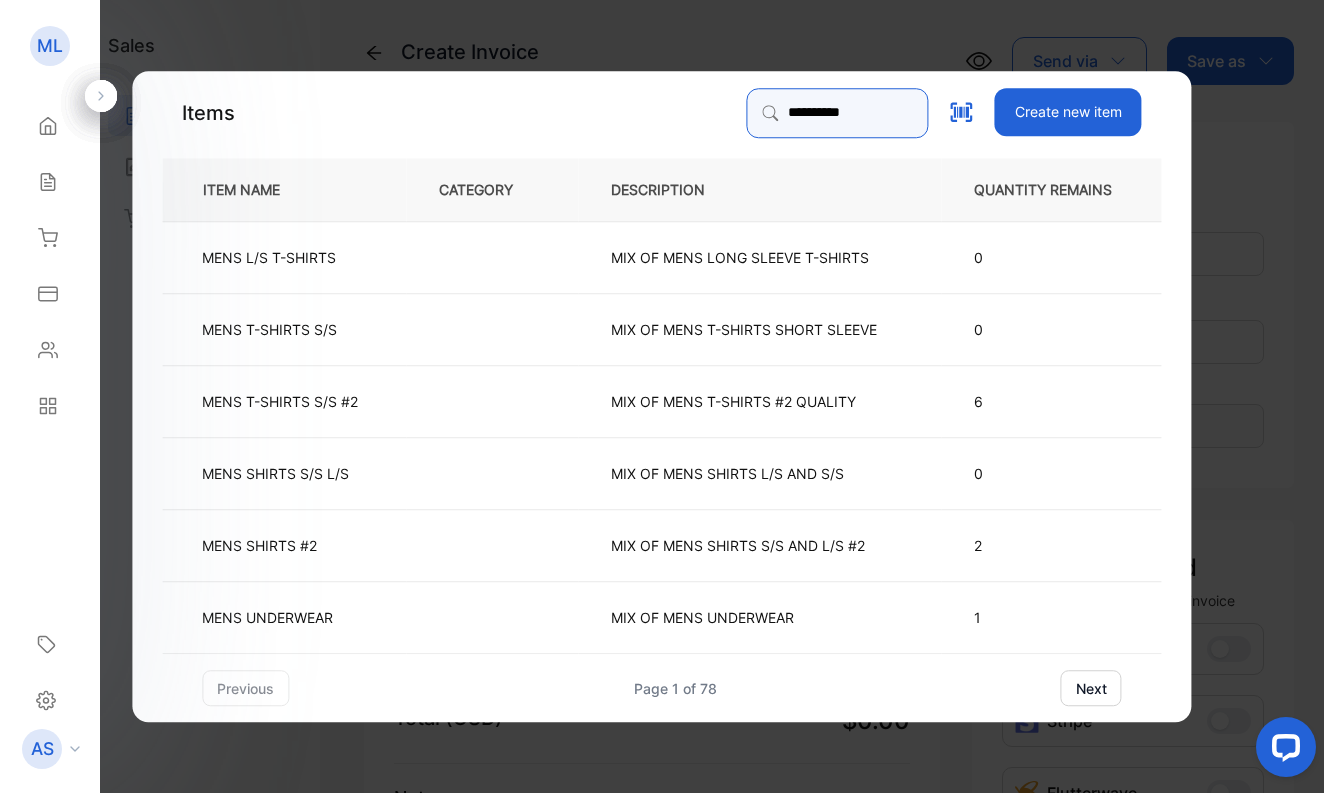 type on "**********" 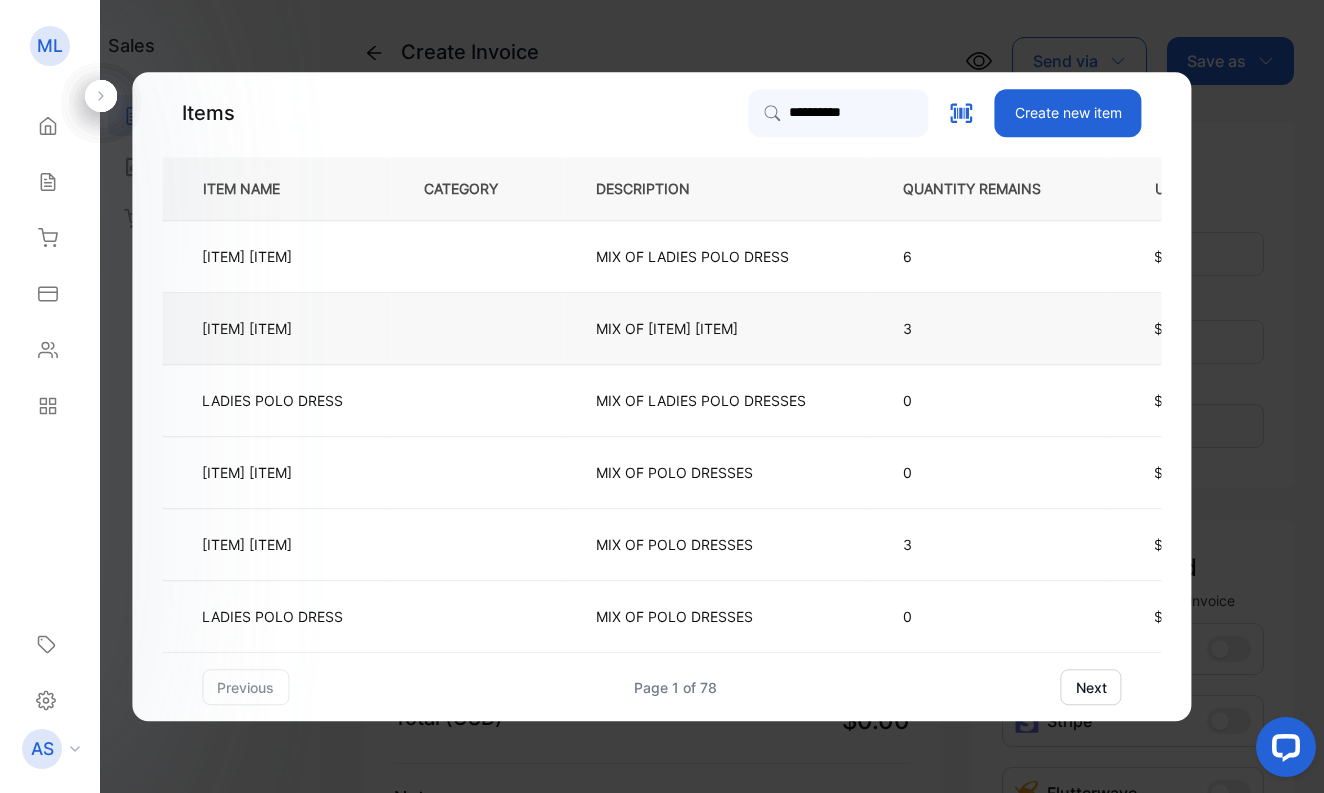 click on "[ITEM] [ITEM]" at bounding box center [247, 328] 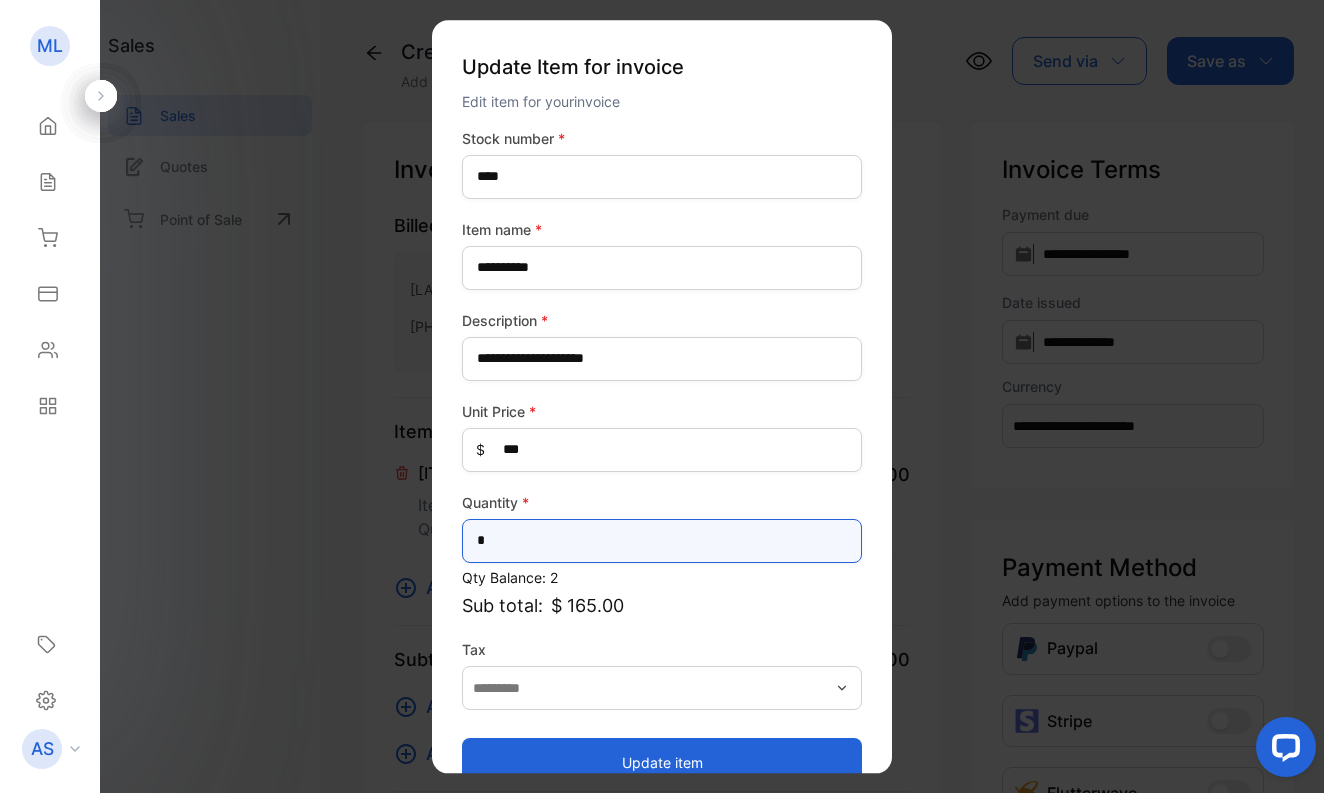 click on "*" at bounding box center (662, 541) 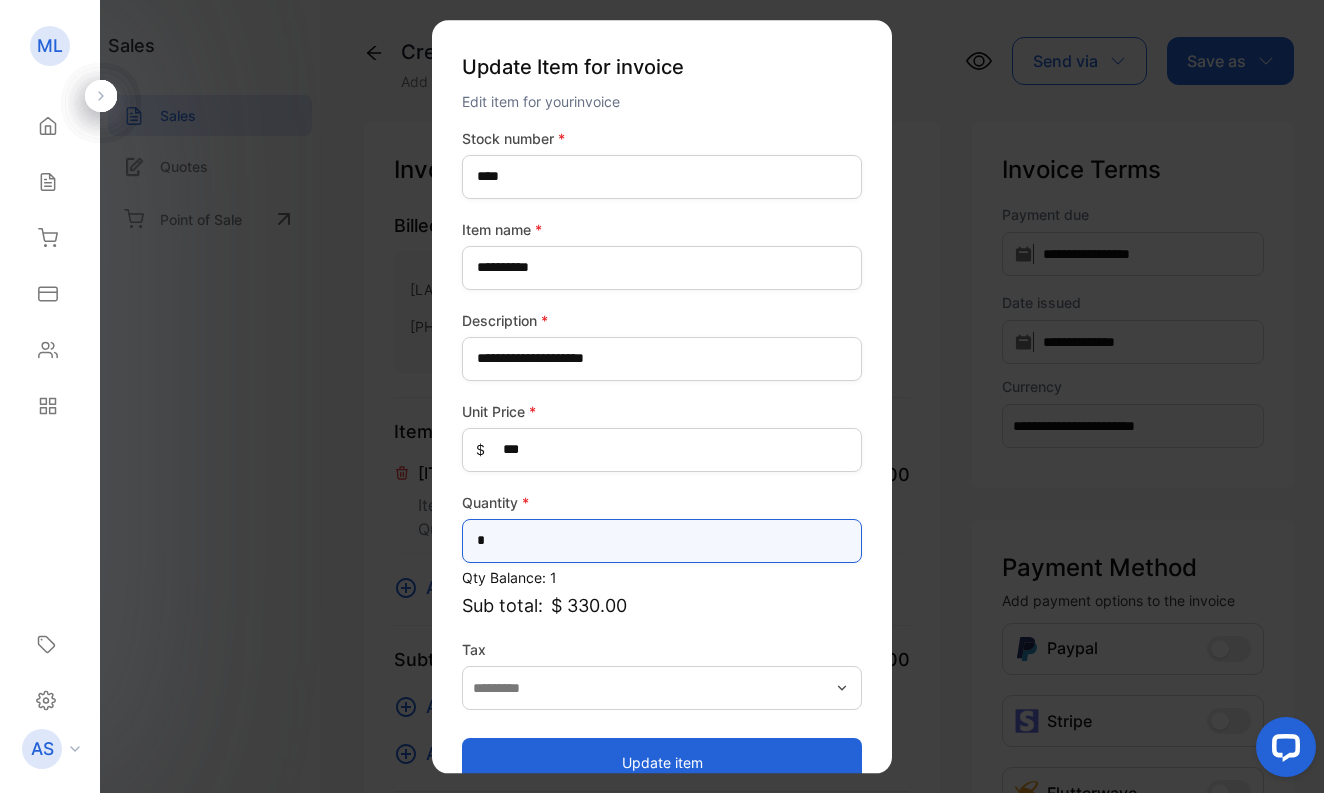 type on "*" 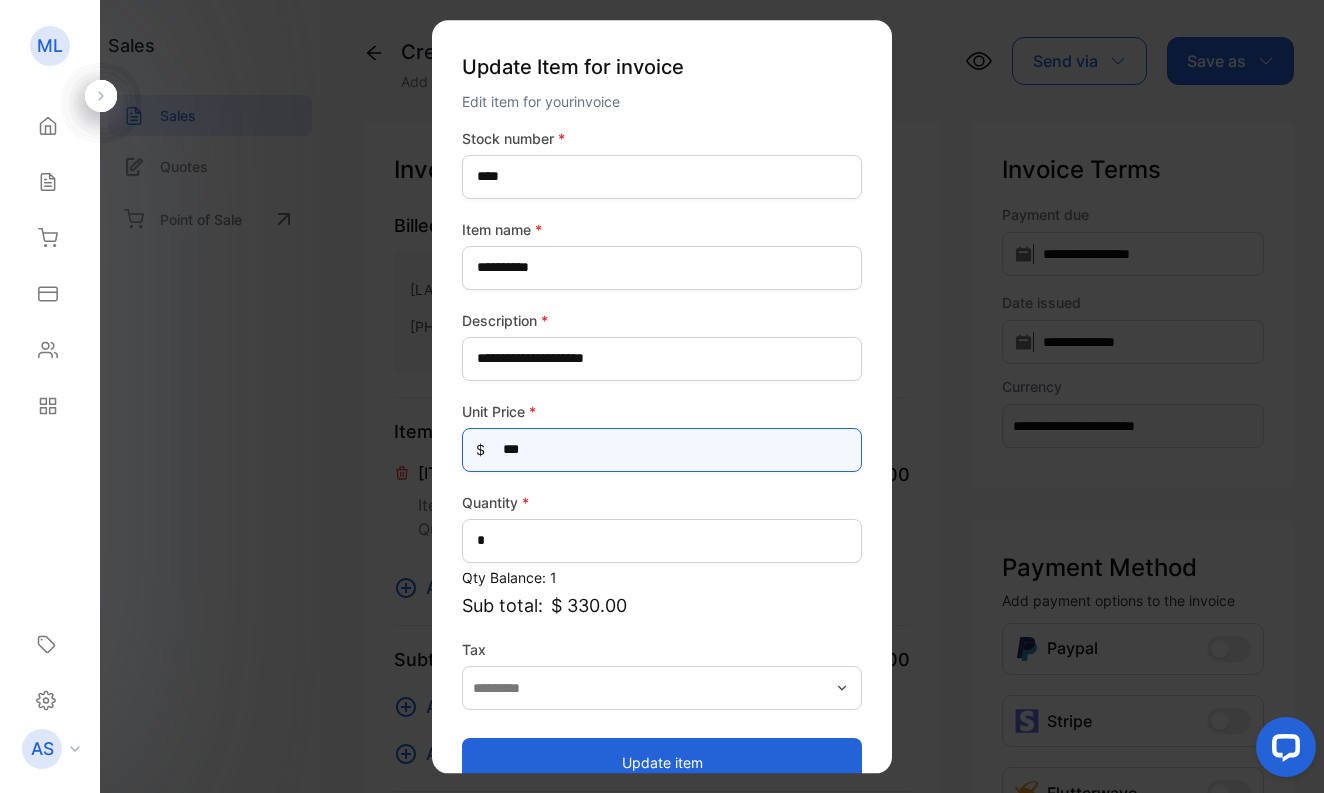click on "***" at bounding box center (662, 450) 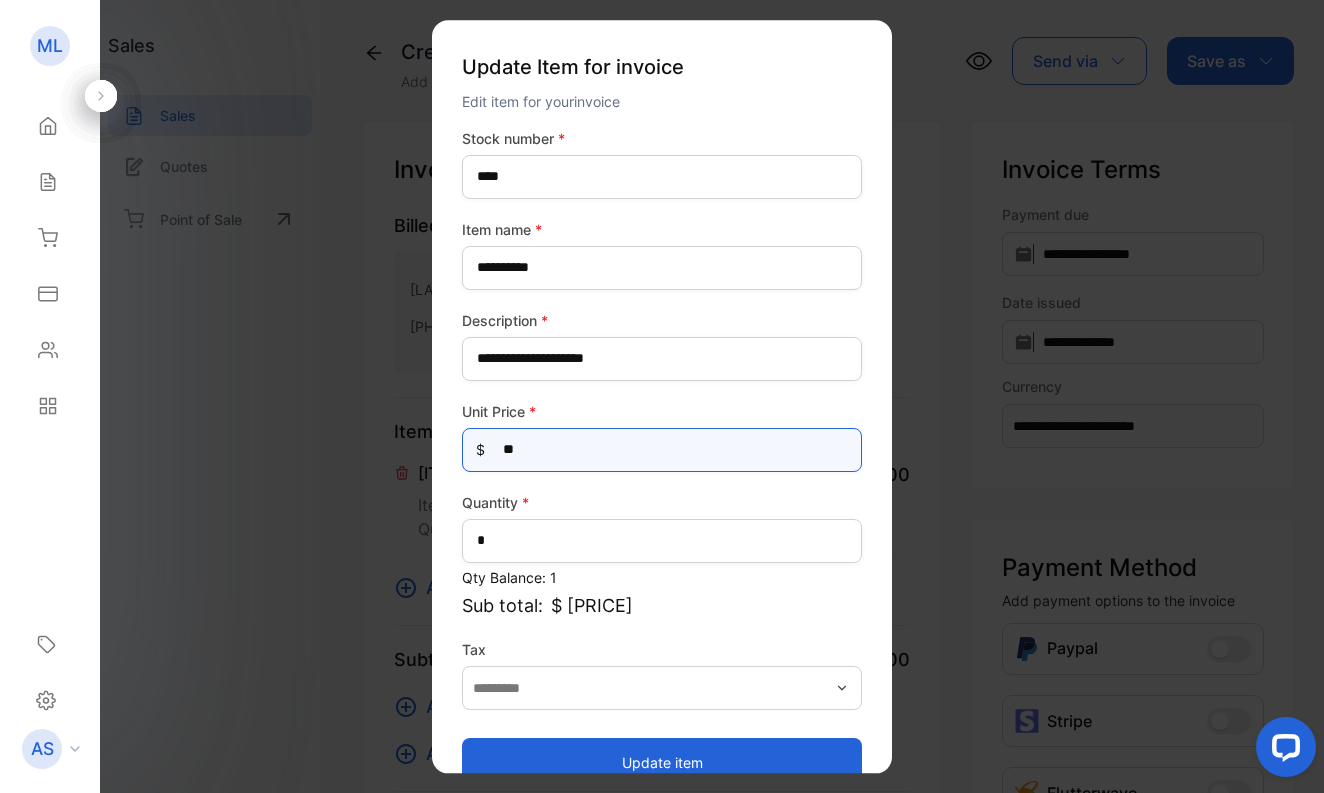 type on "***" 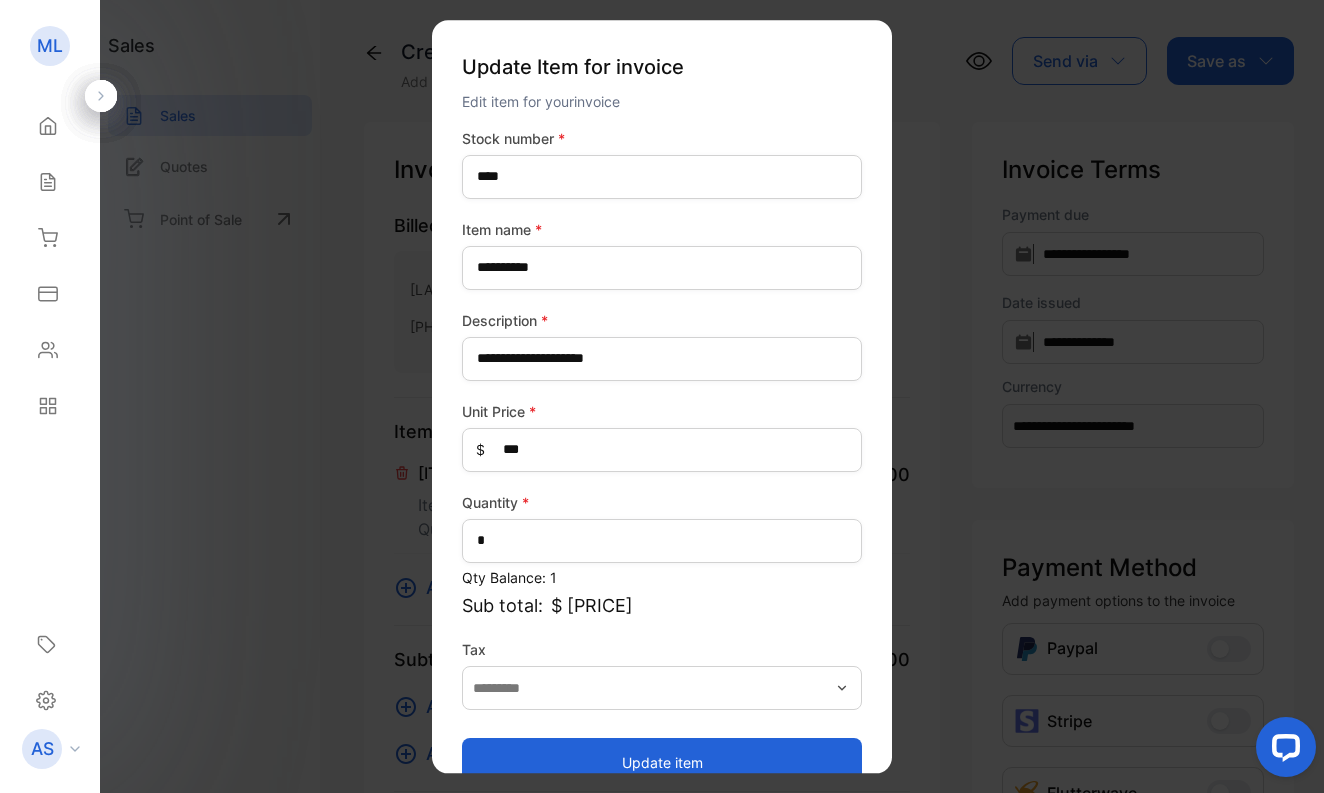 click on "Update item" at bounding box center [662, 762] 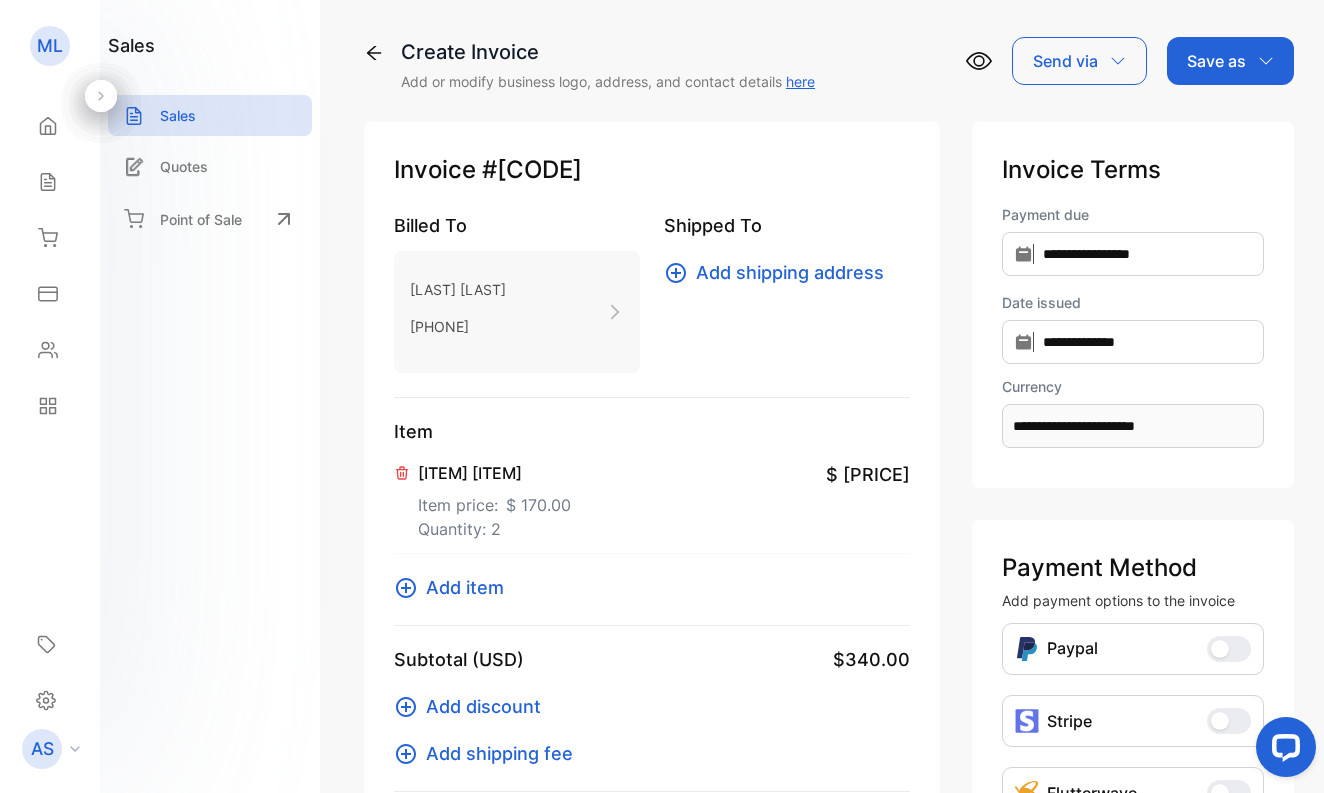 click on "Save as" at bounding box center [1216, 61] 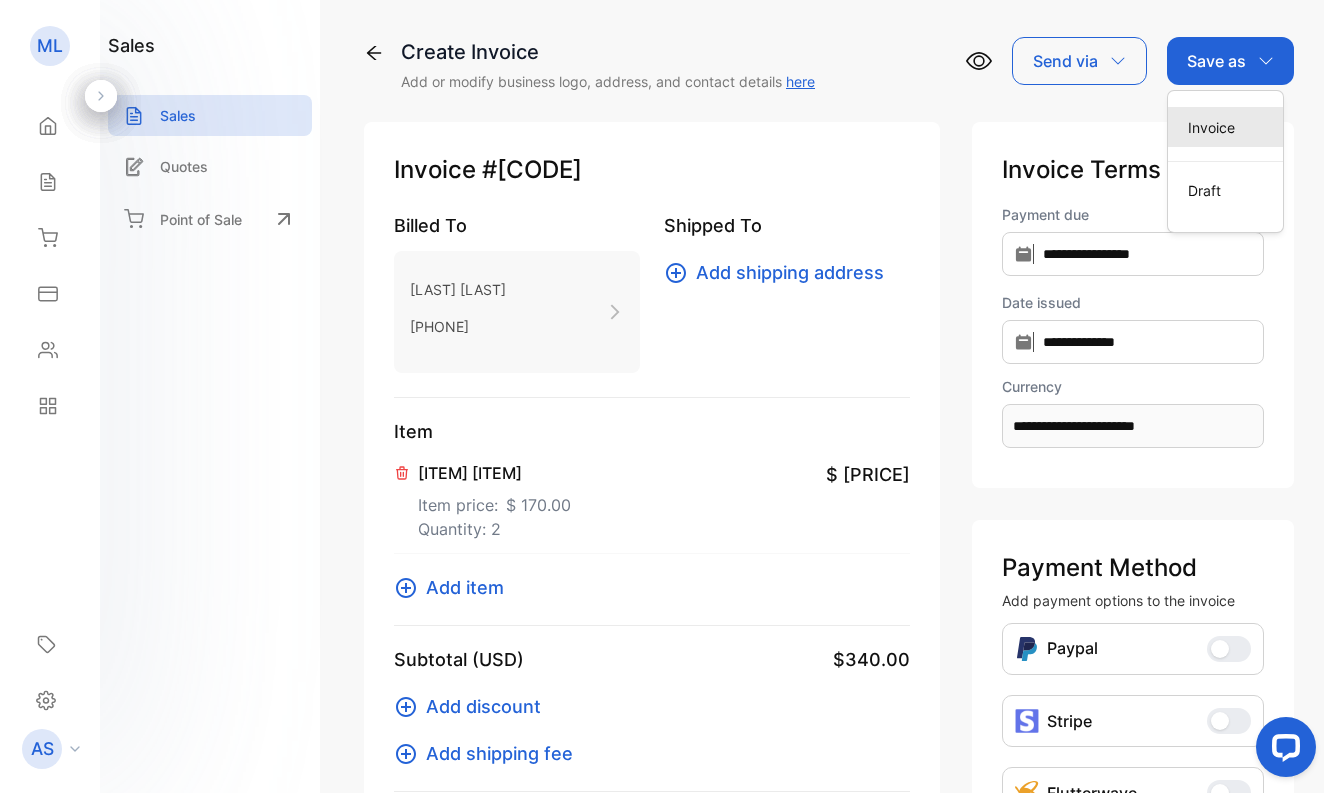 click on "Invoice" at bounding box center [1225, 127] 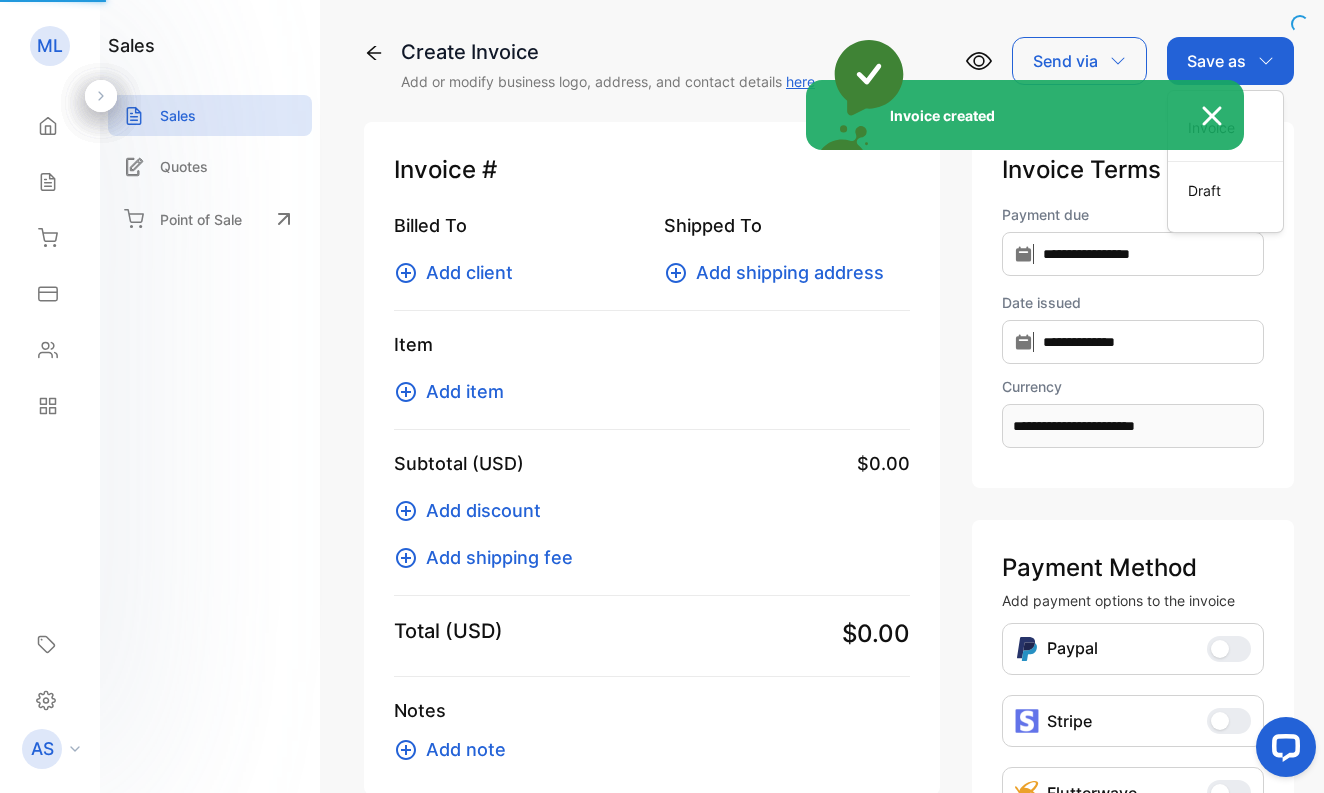 type 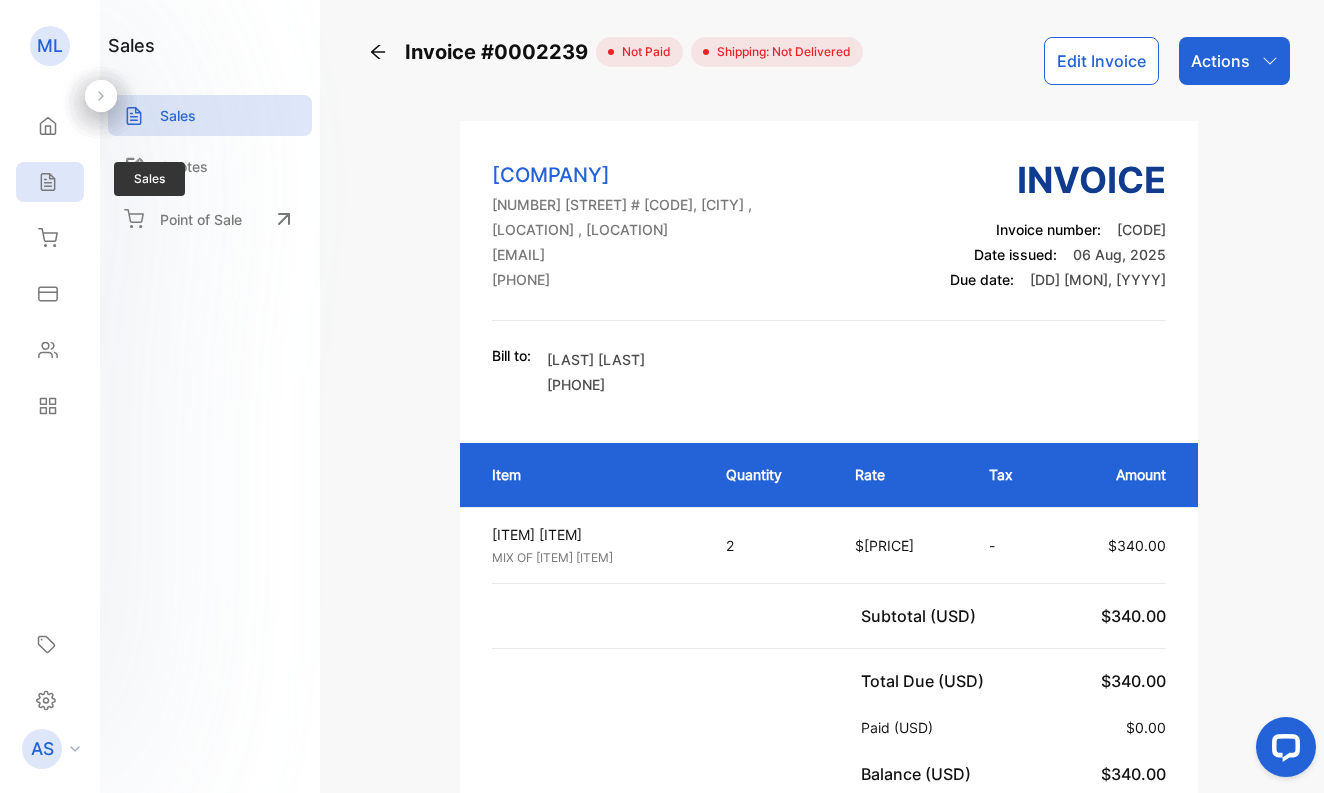 click 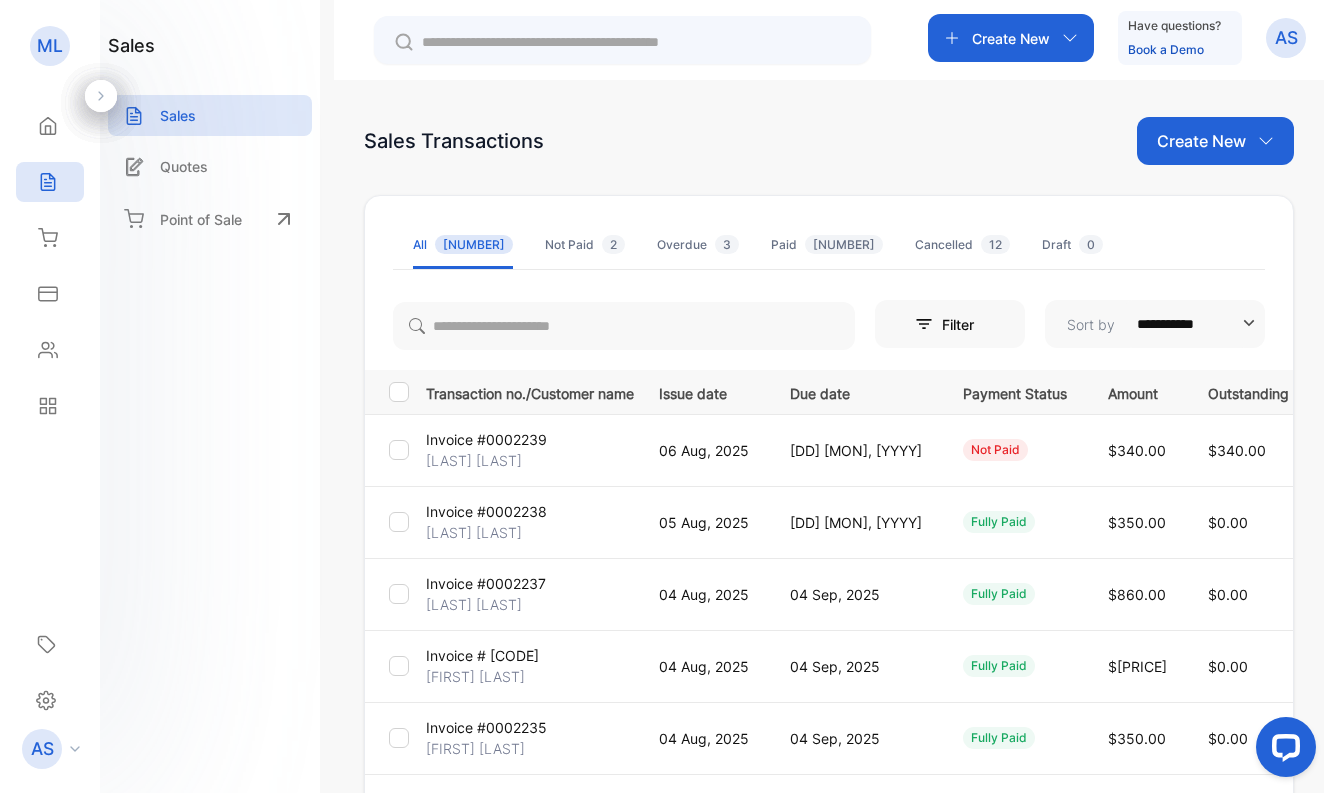 click on "Create New" at bounding box center [1201, 141] 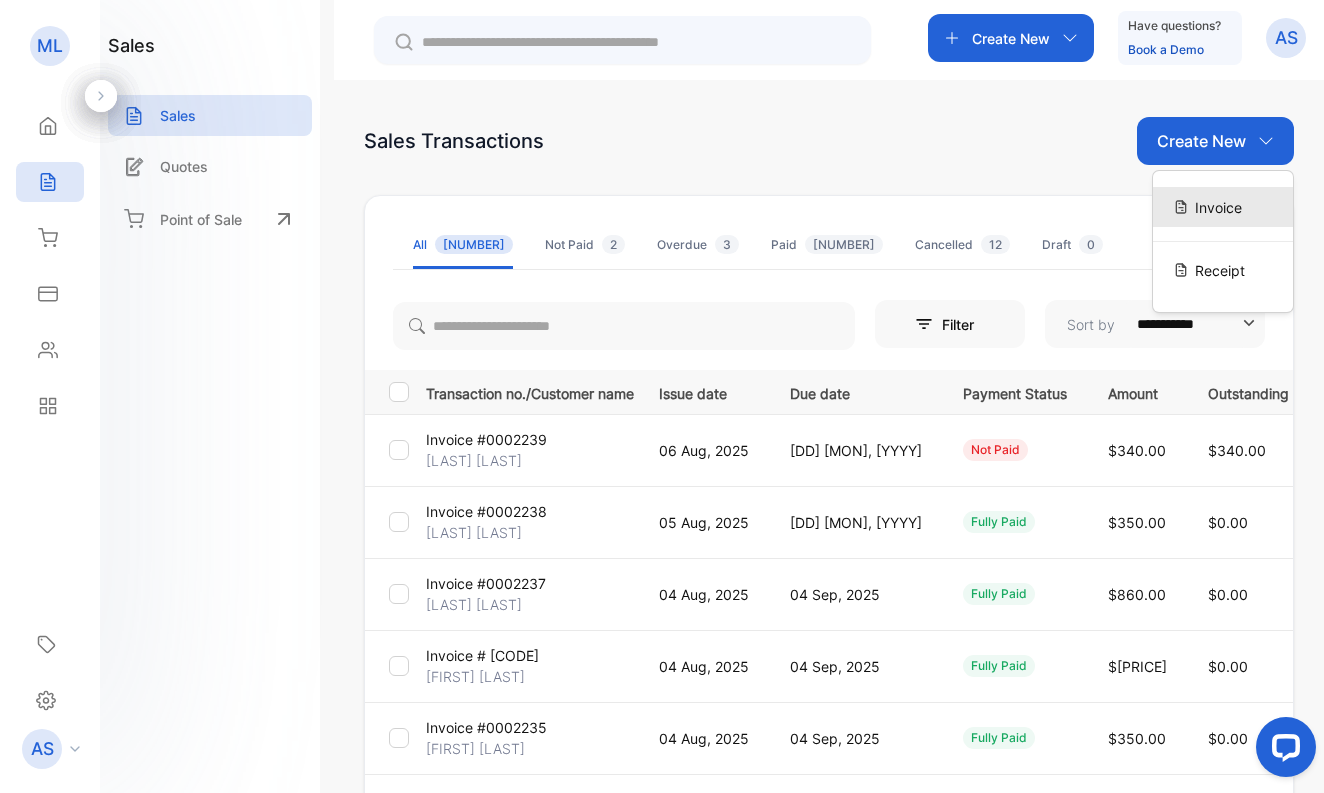 click on "Invoice" at bounding box center (1218, 207) 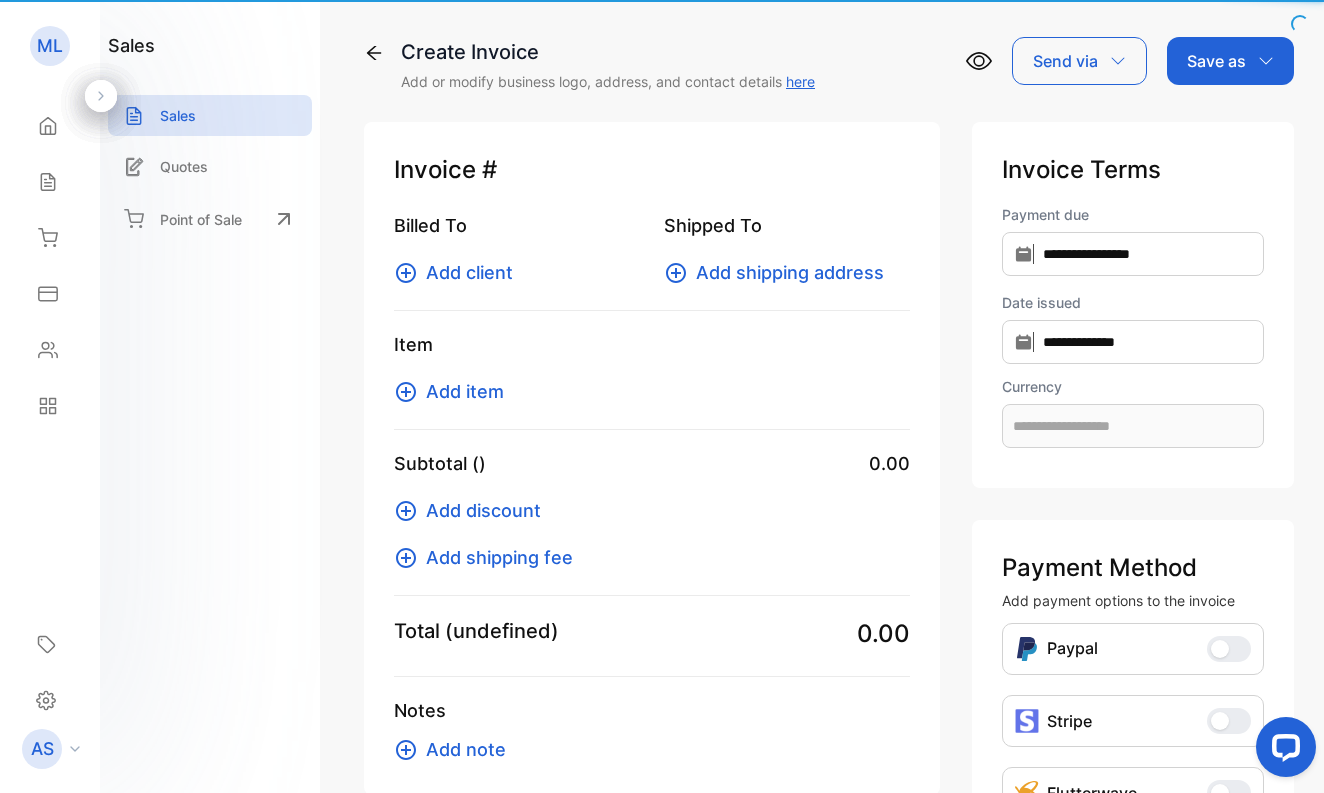 type on "**********" 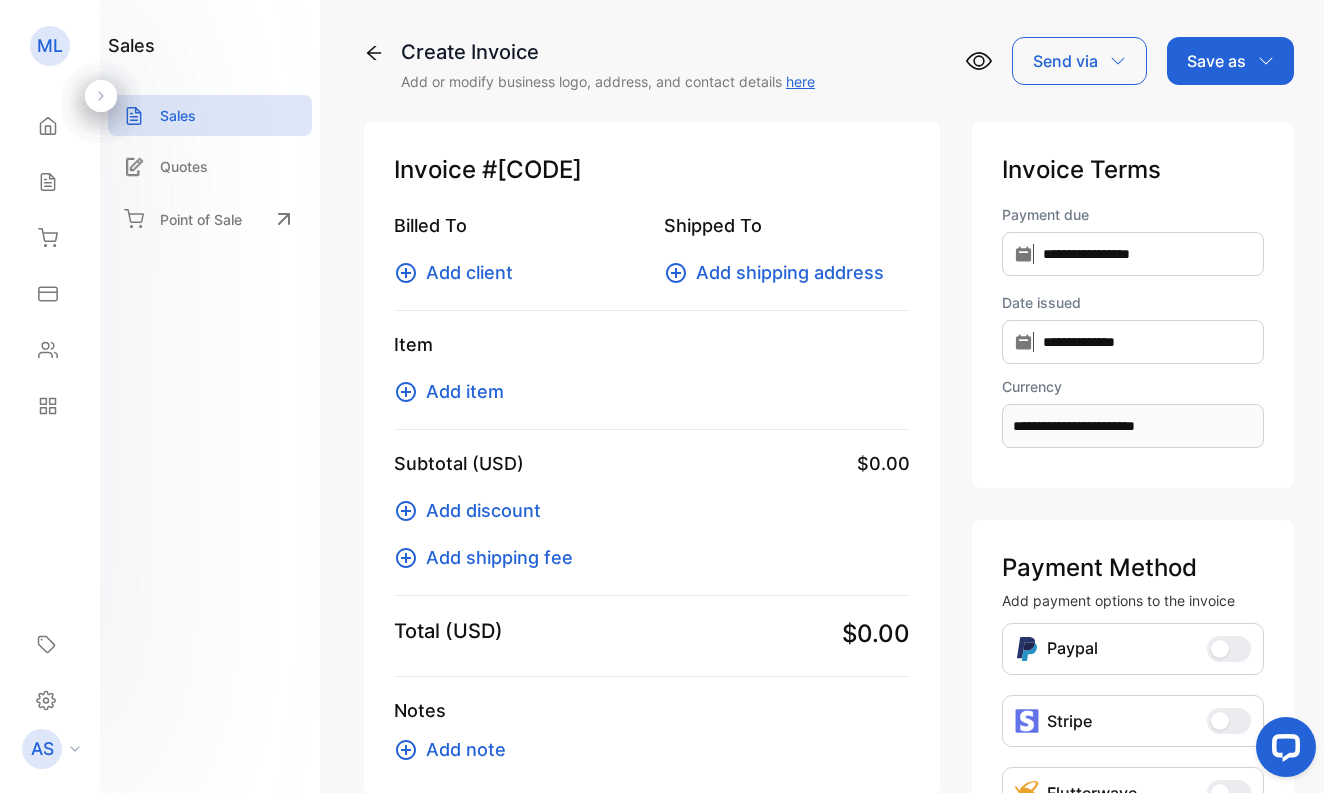 click on "Add client" at bounding box center [469, 272] 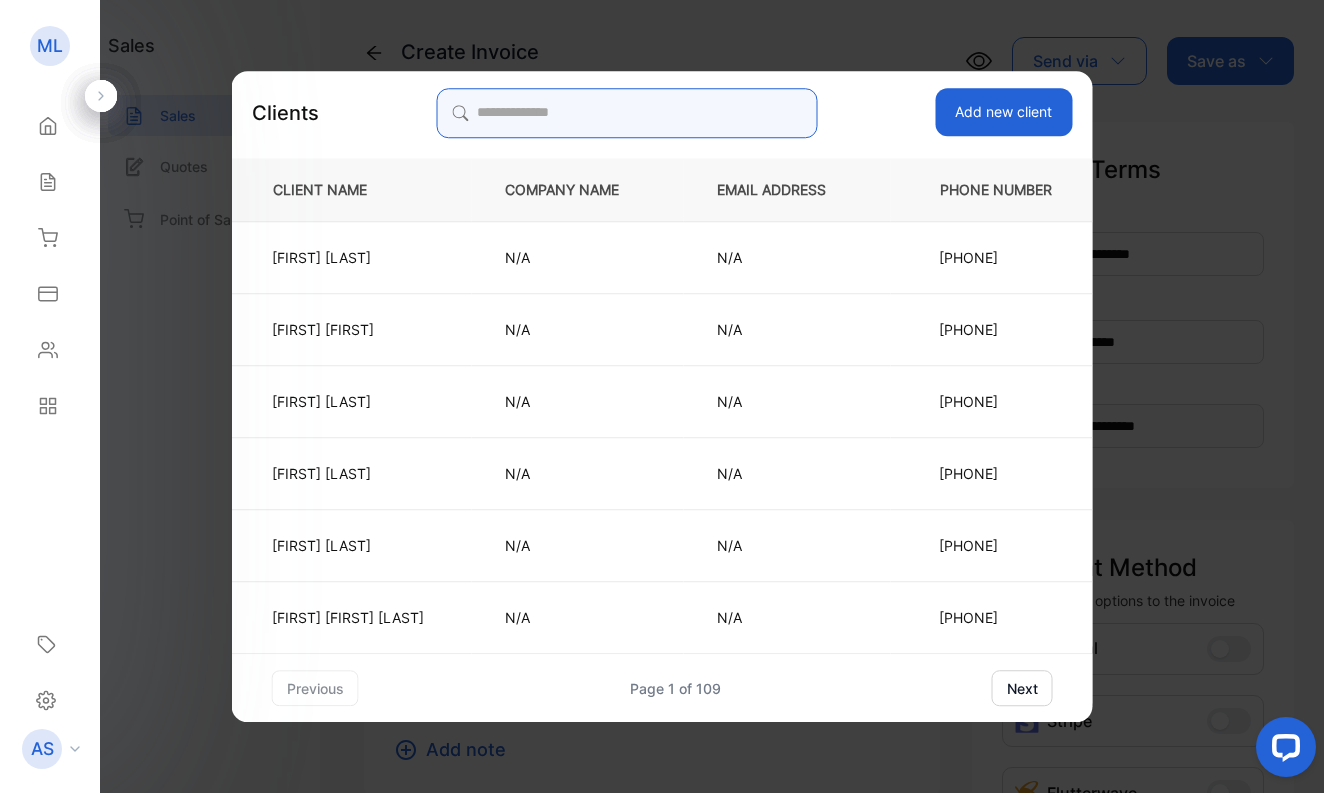 click at bounding box center [627, 113] 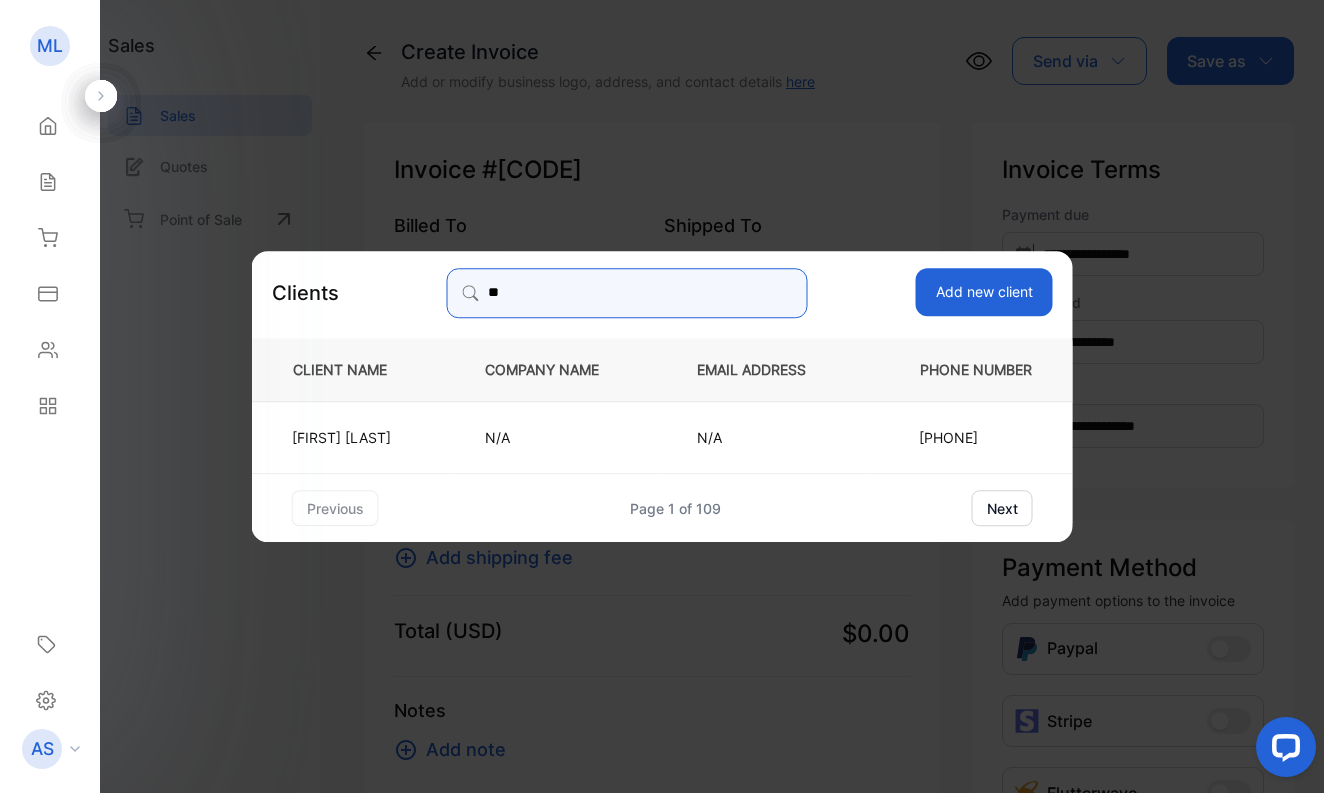 type on "*" 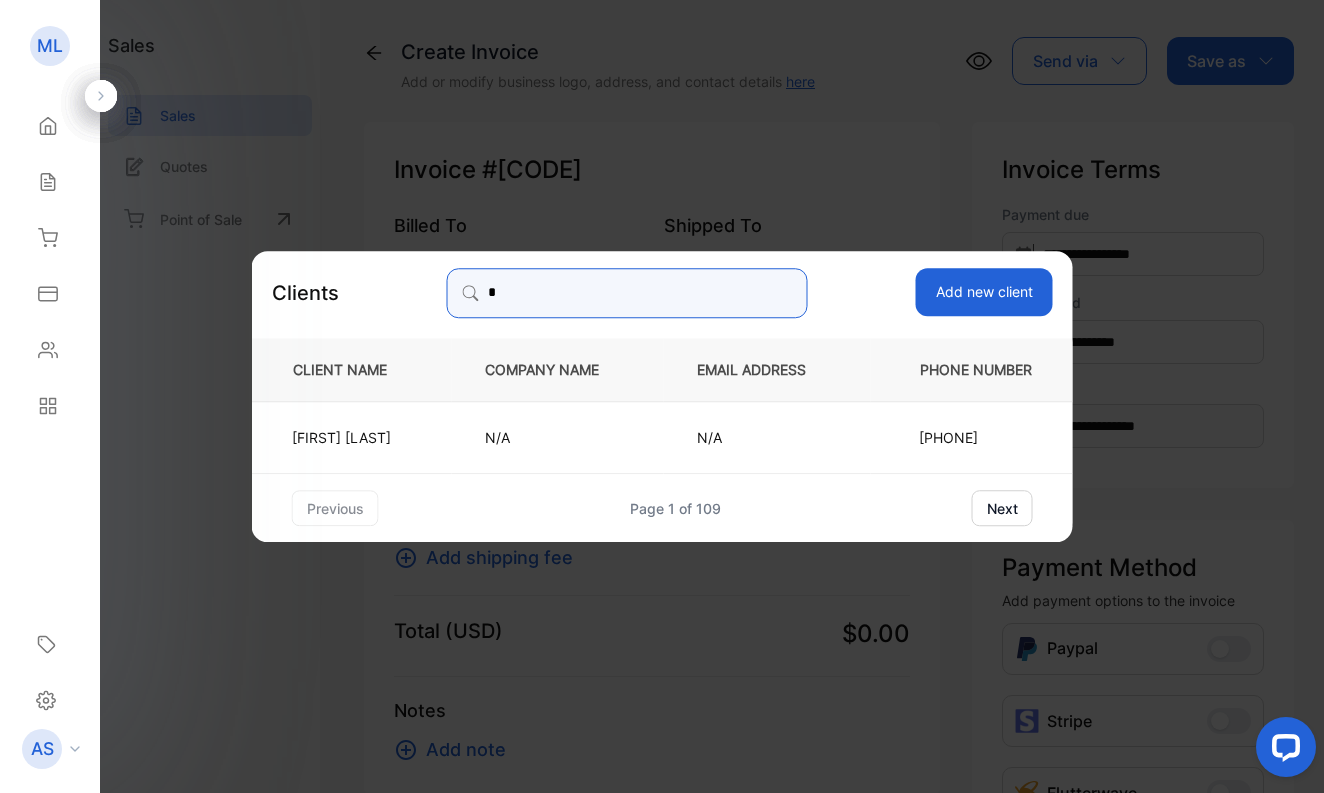 type 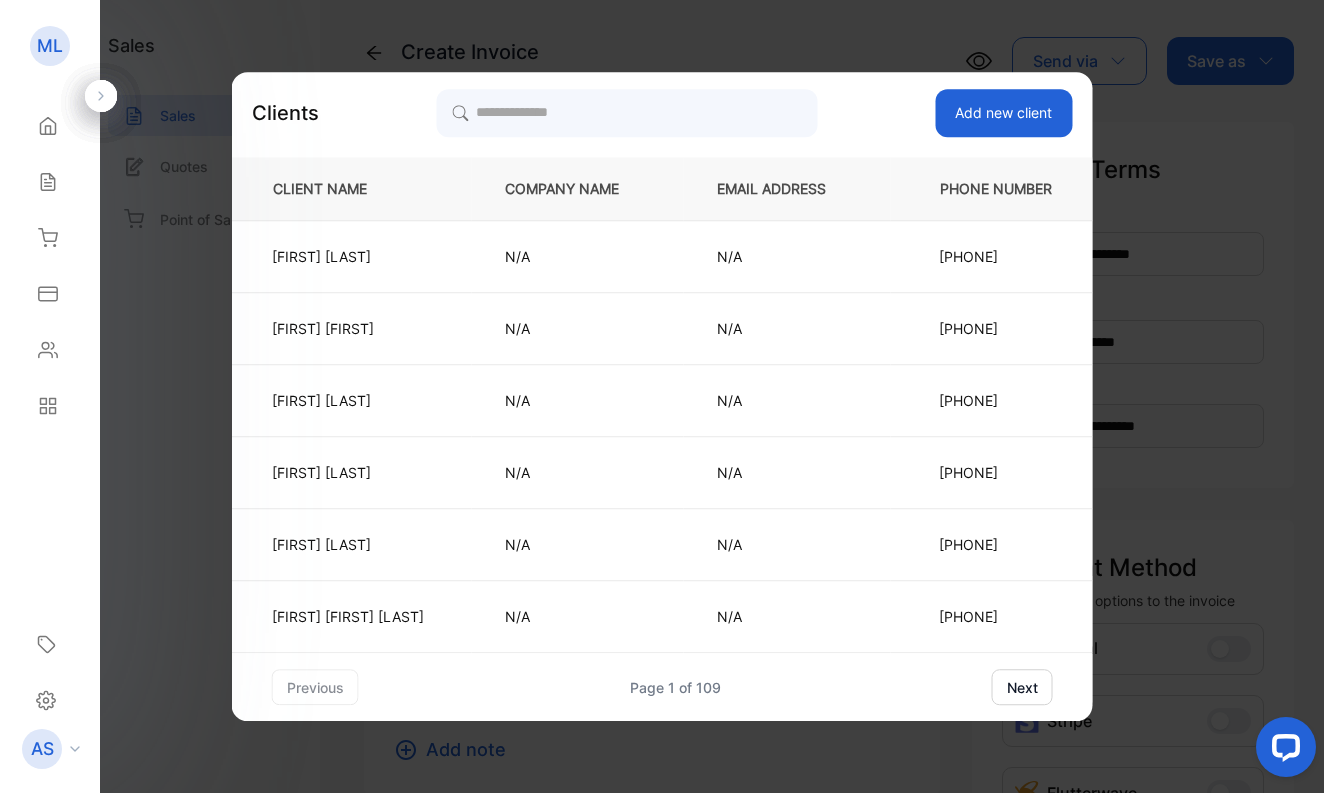 click on "Add new client" at bounding box center (1003, 113) 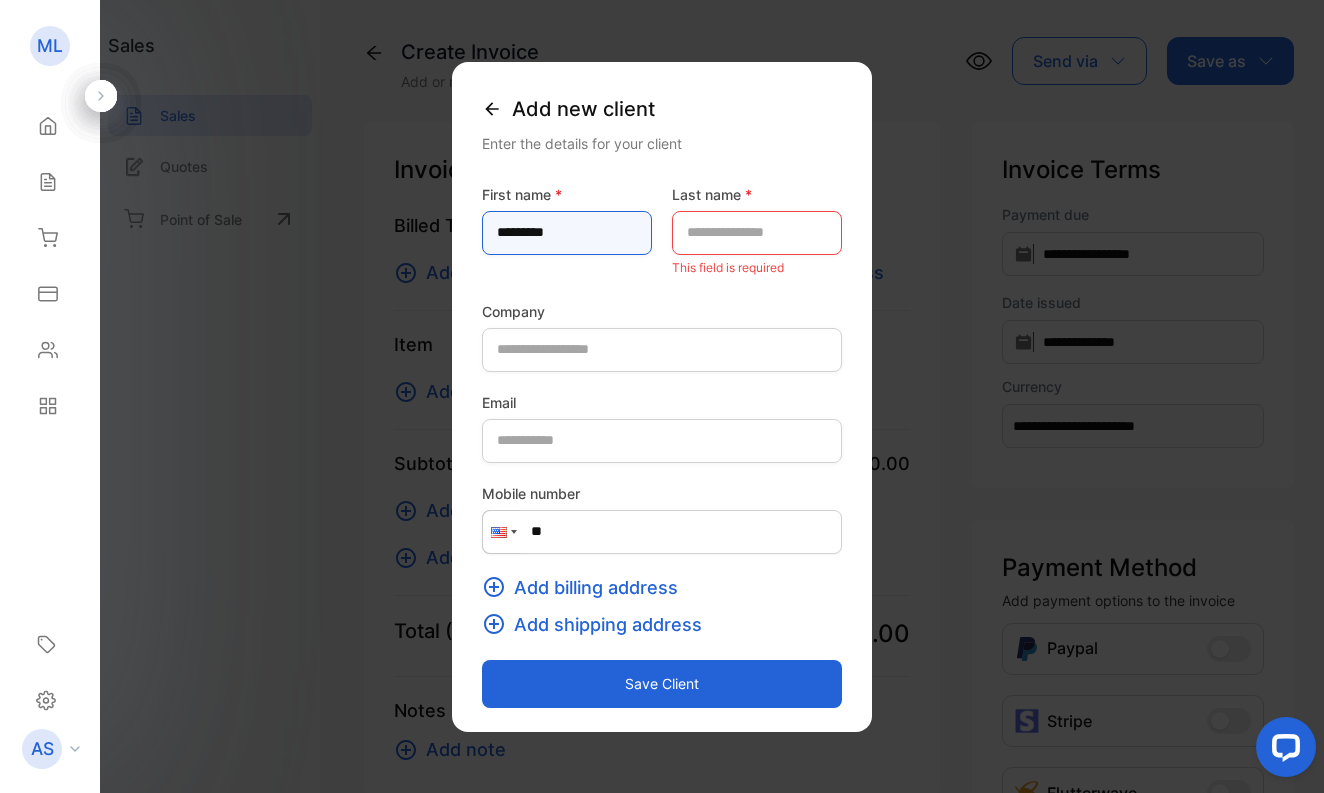 type on "********" 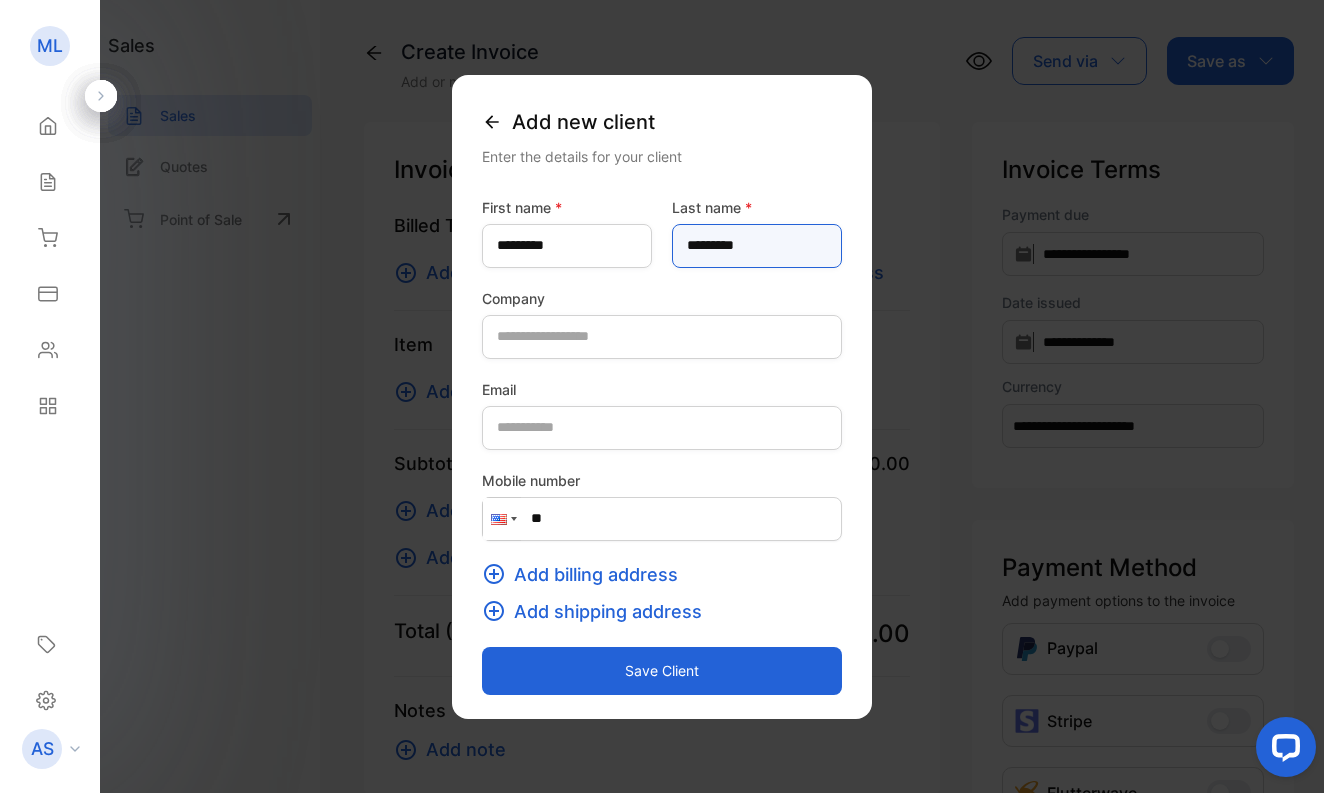 type on "*********" 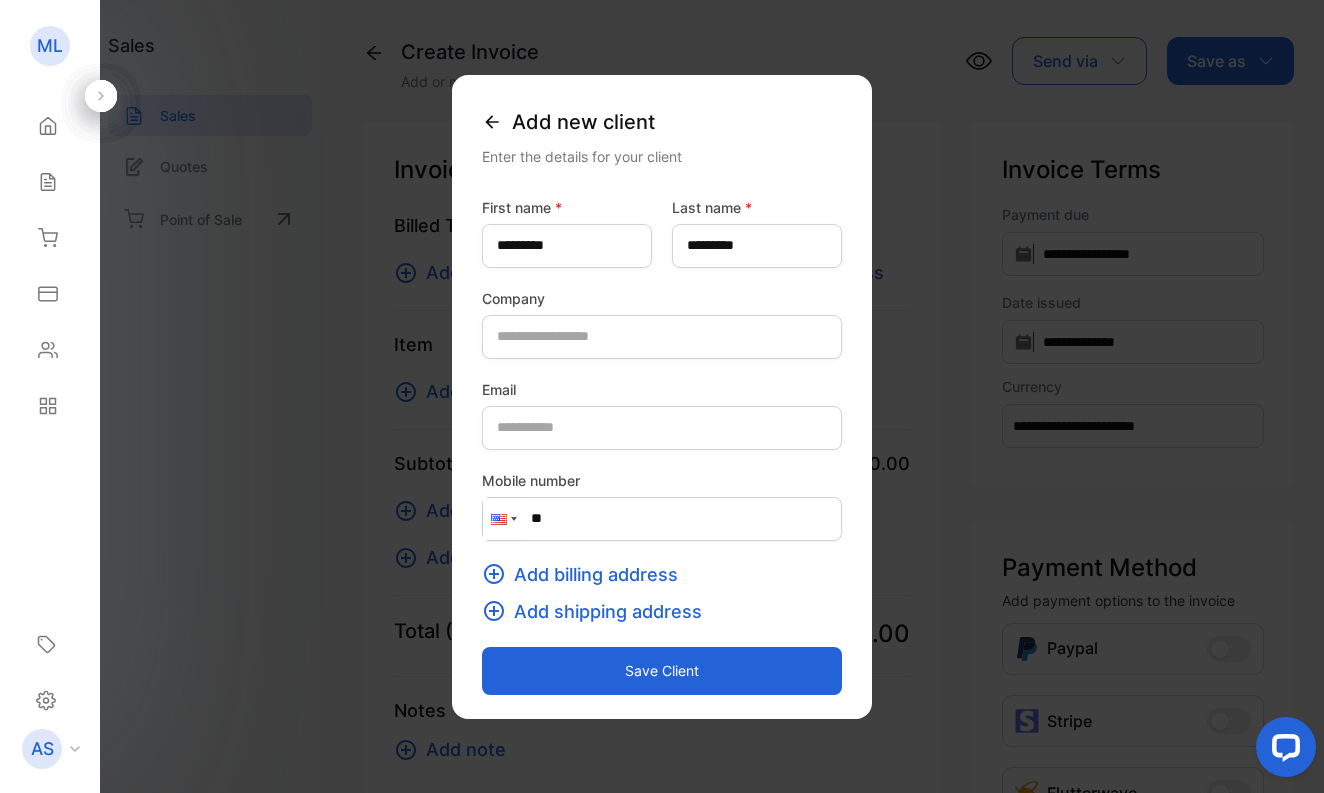 click at bounding box center (514, 519) 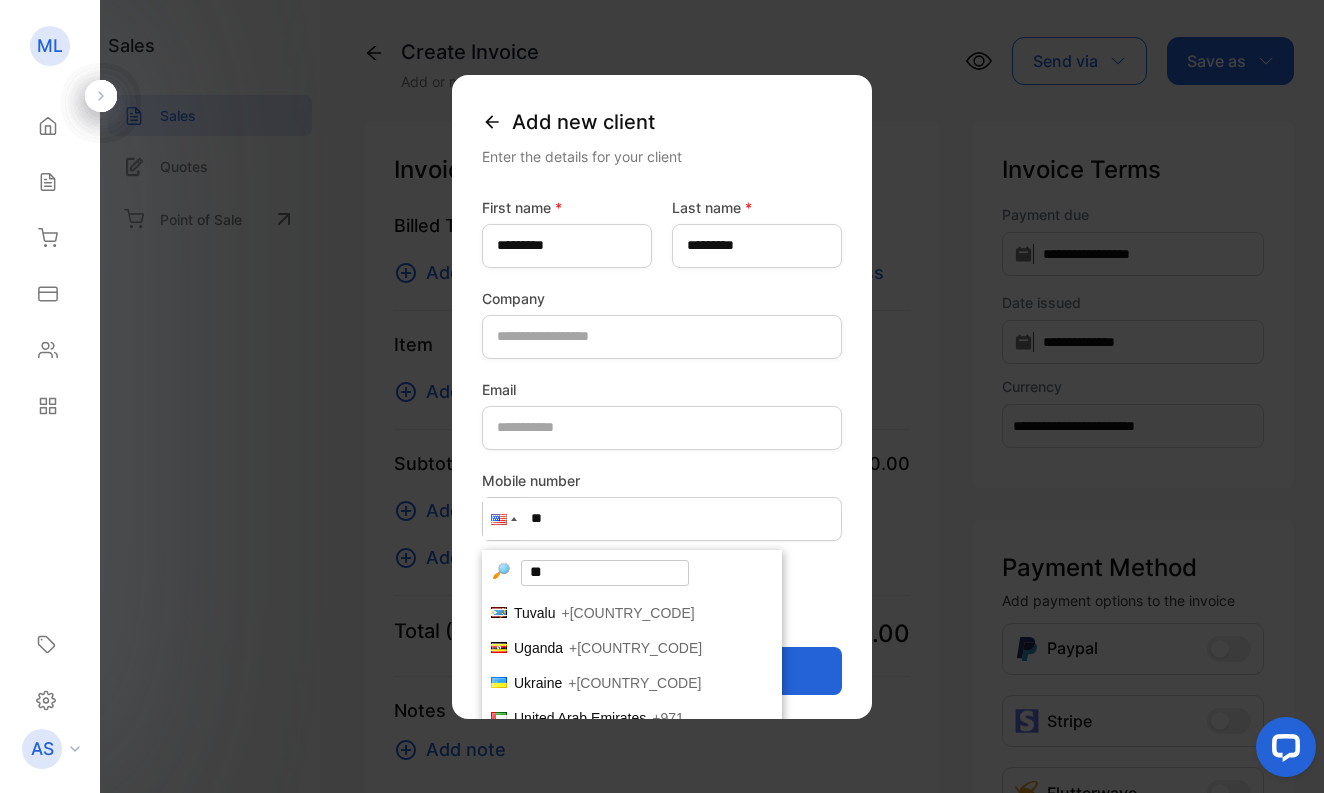 scroll, scrollTop: 0, scrollLeft: 0, axis: both 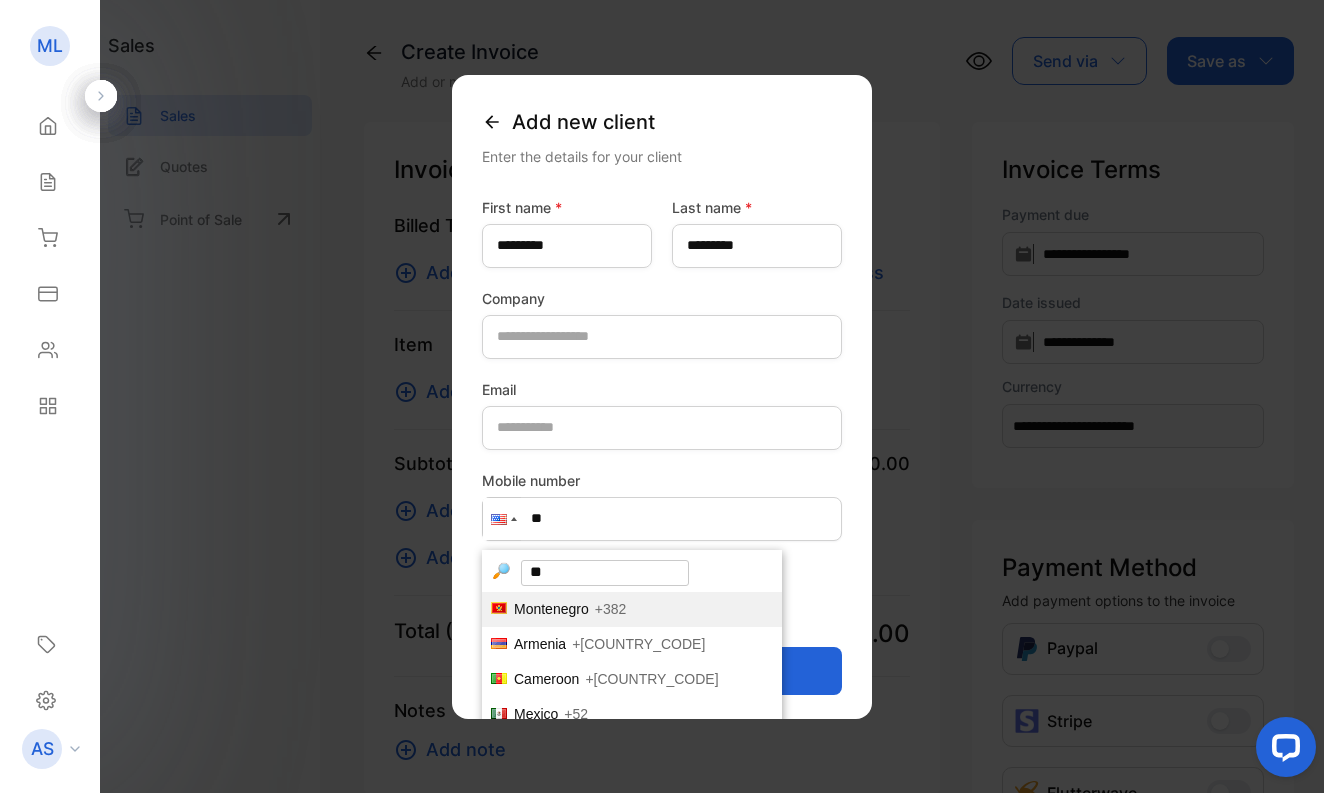 type on "***" 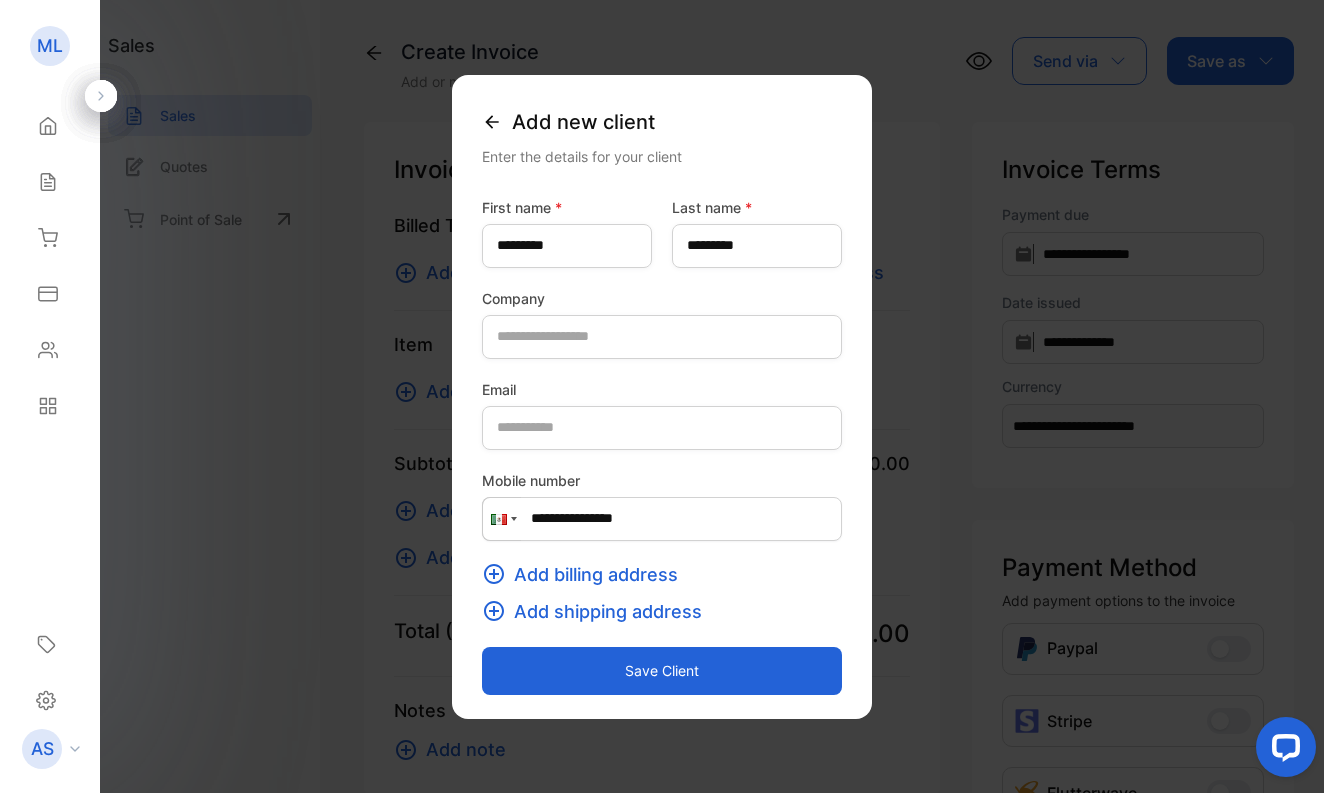 type on "**********" 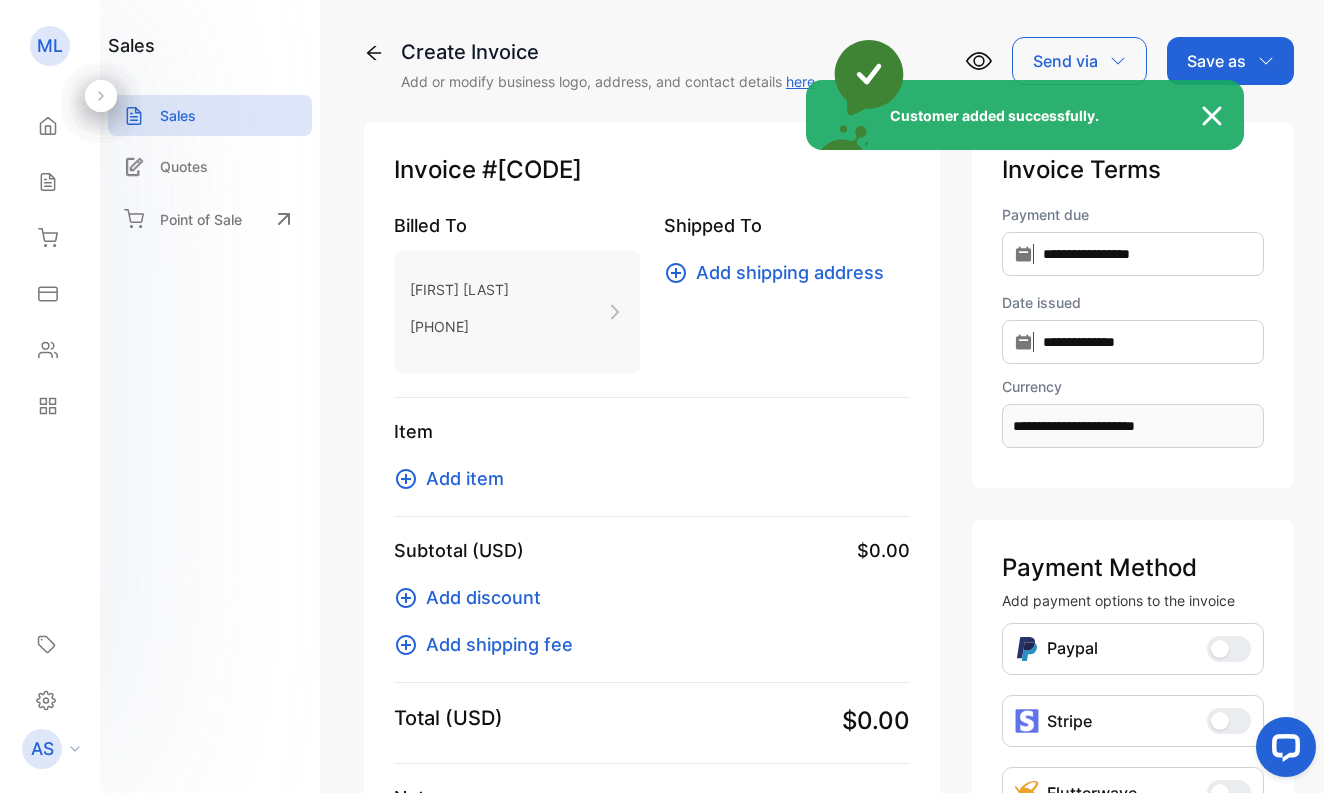 click on "Customer added successfully." at bounding box center (662, 396) 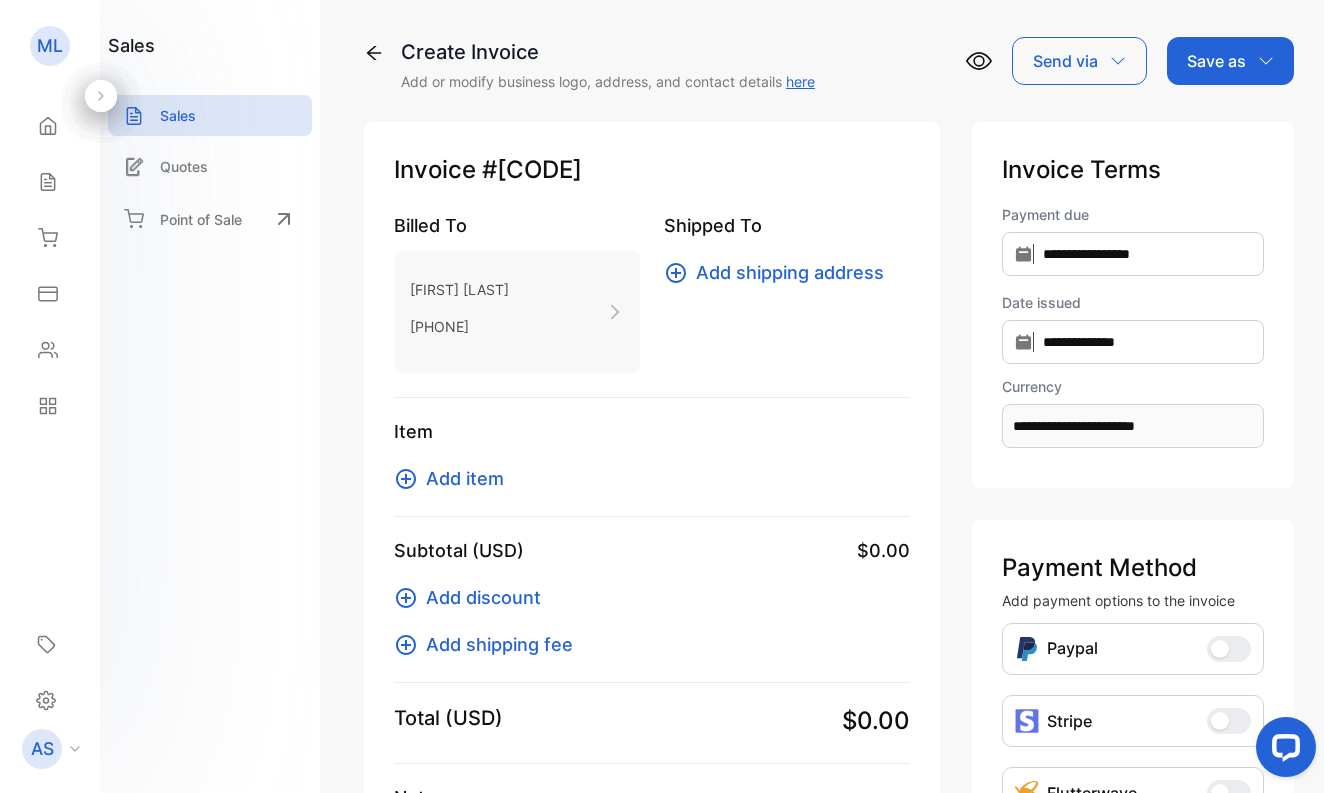 click on "Add item" at bounding box center (465, 478) 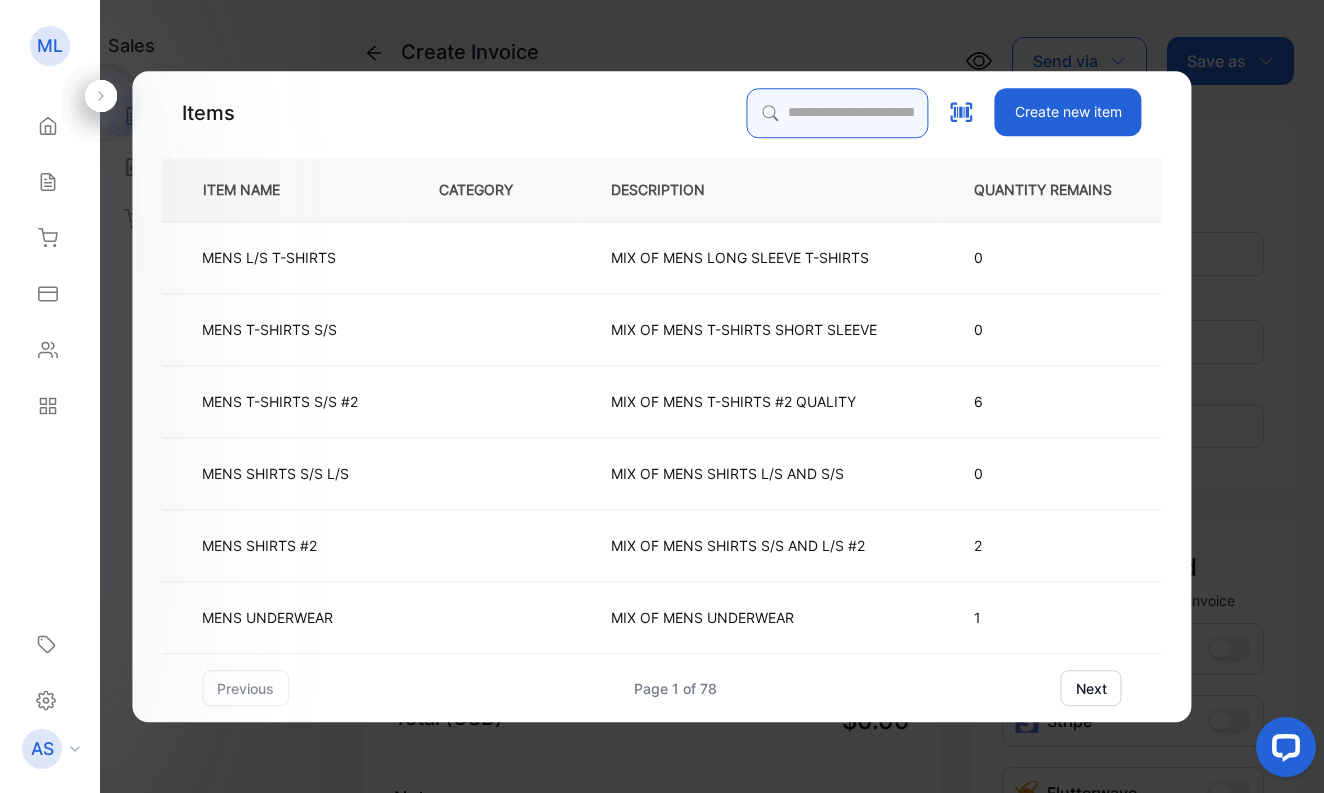 click at bounding box center [838, 113] 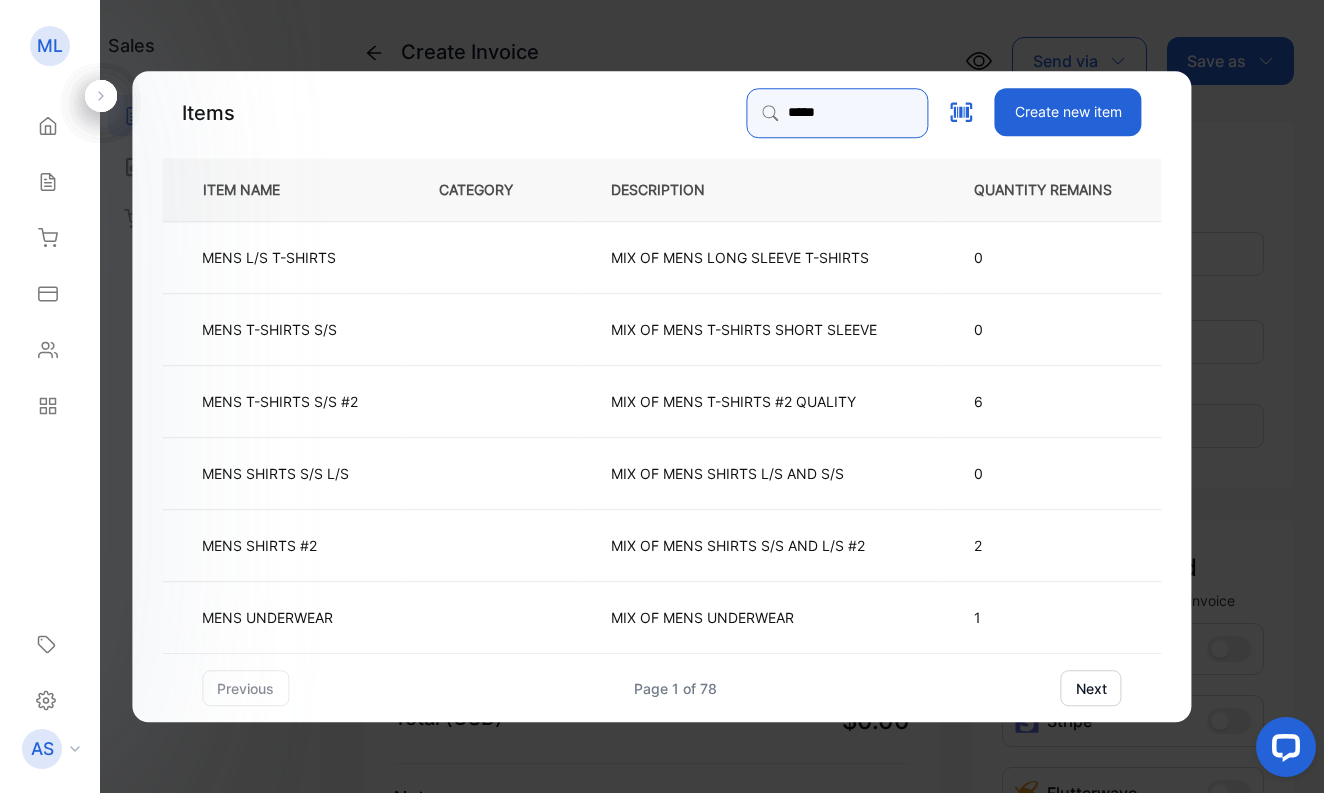 type on "*****" 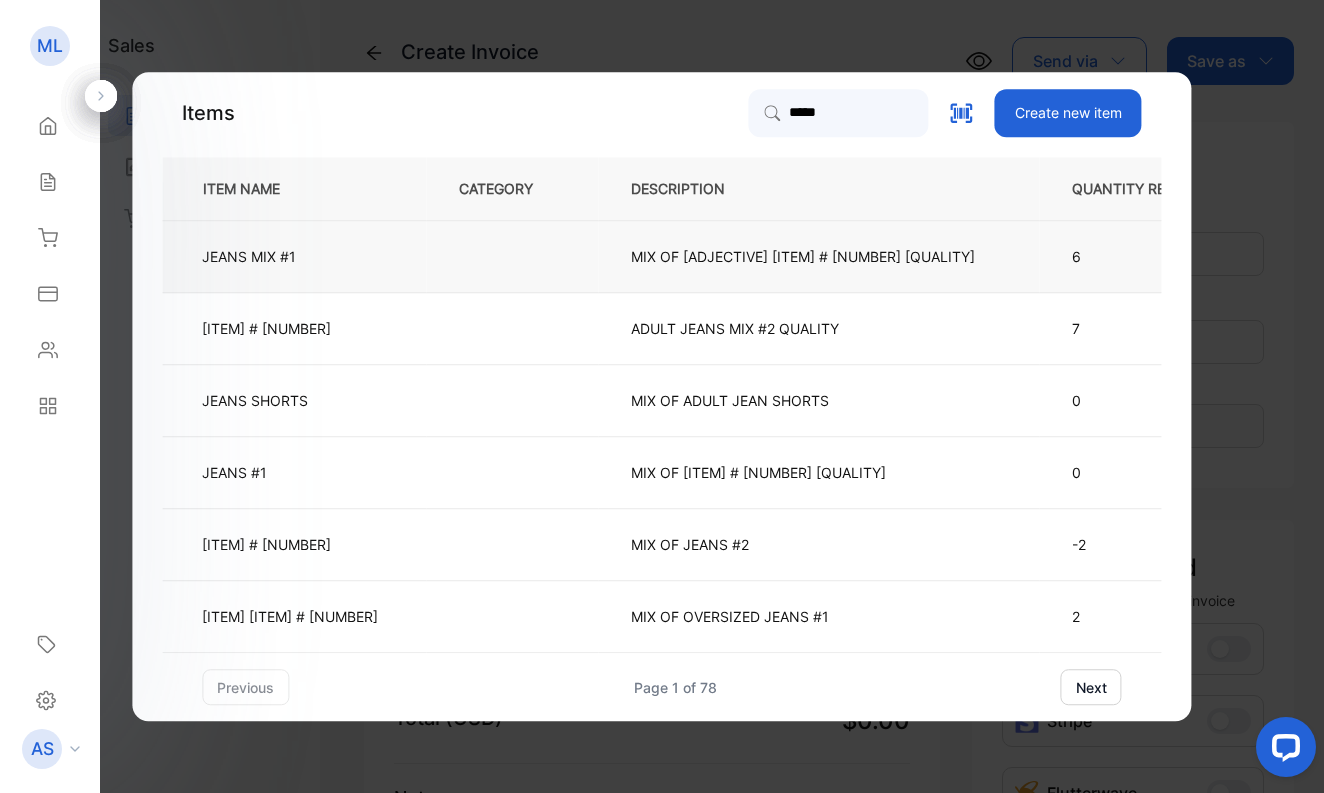 click on "JEANS MIX #1" at bounding box center (249, 256) 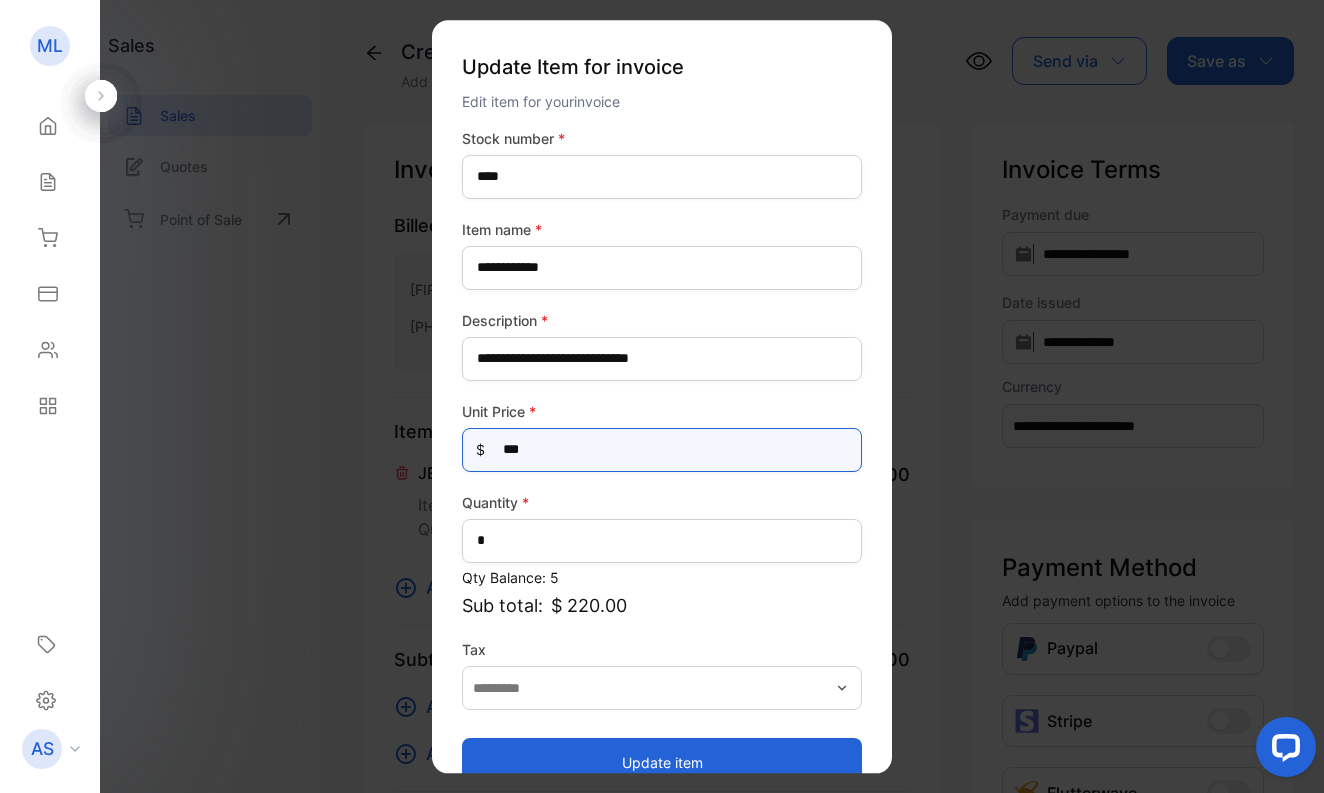 click on "***" at bounding box center (662, 450) 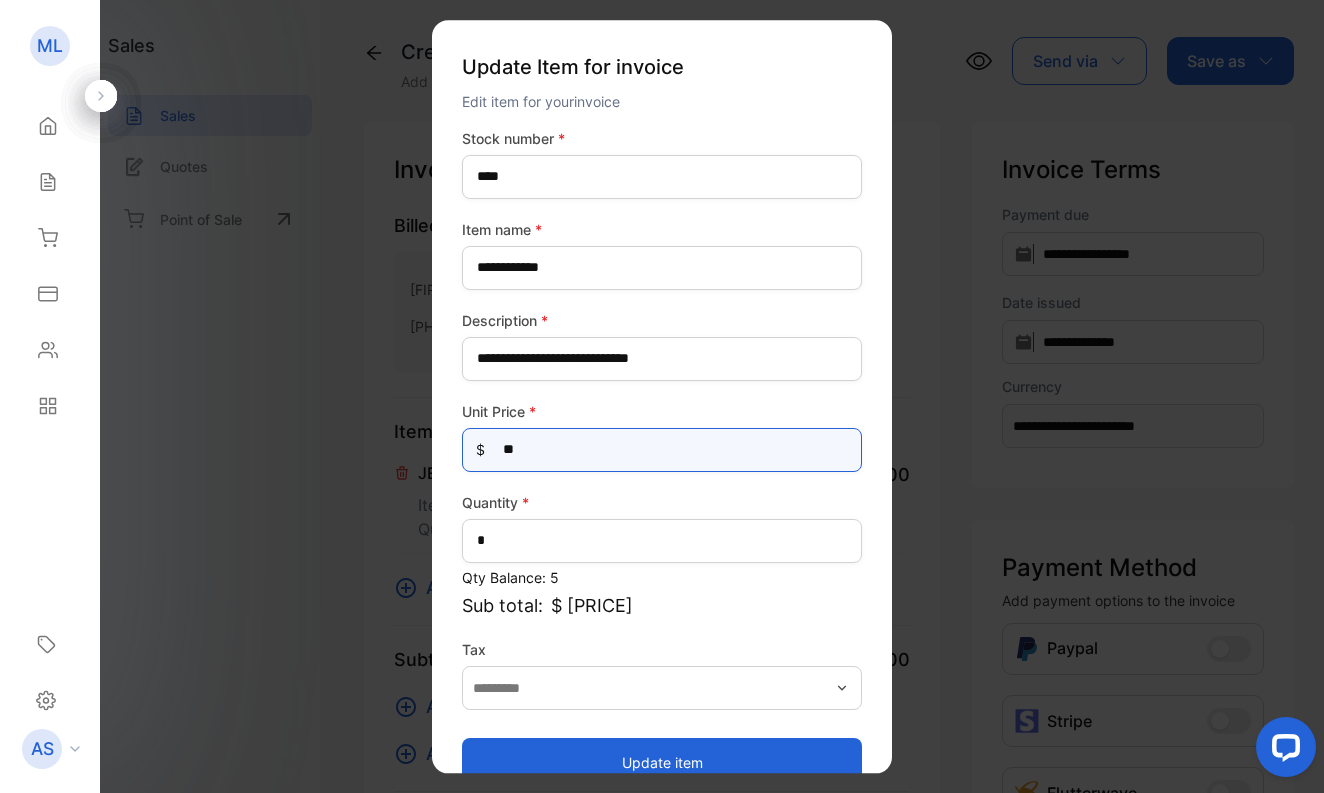 type on "***" 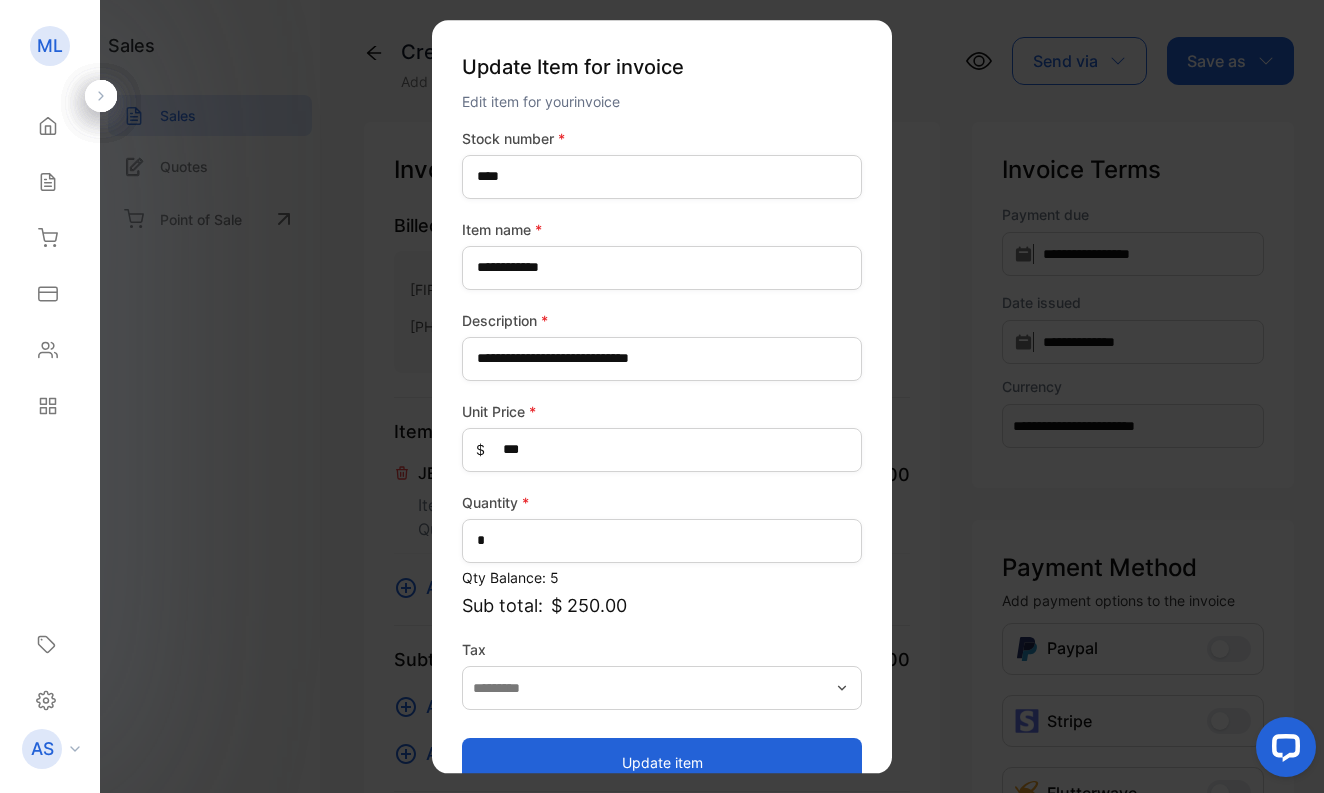 click on "Update item" at bounding box center (662, 762) 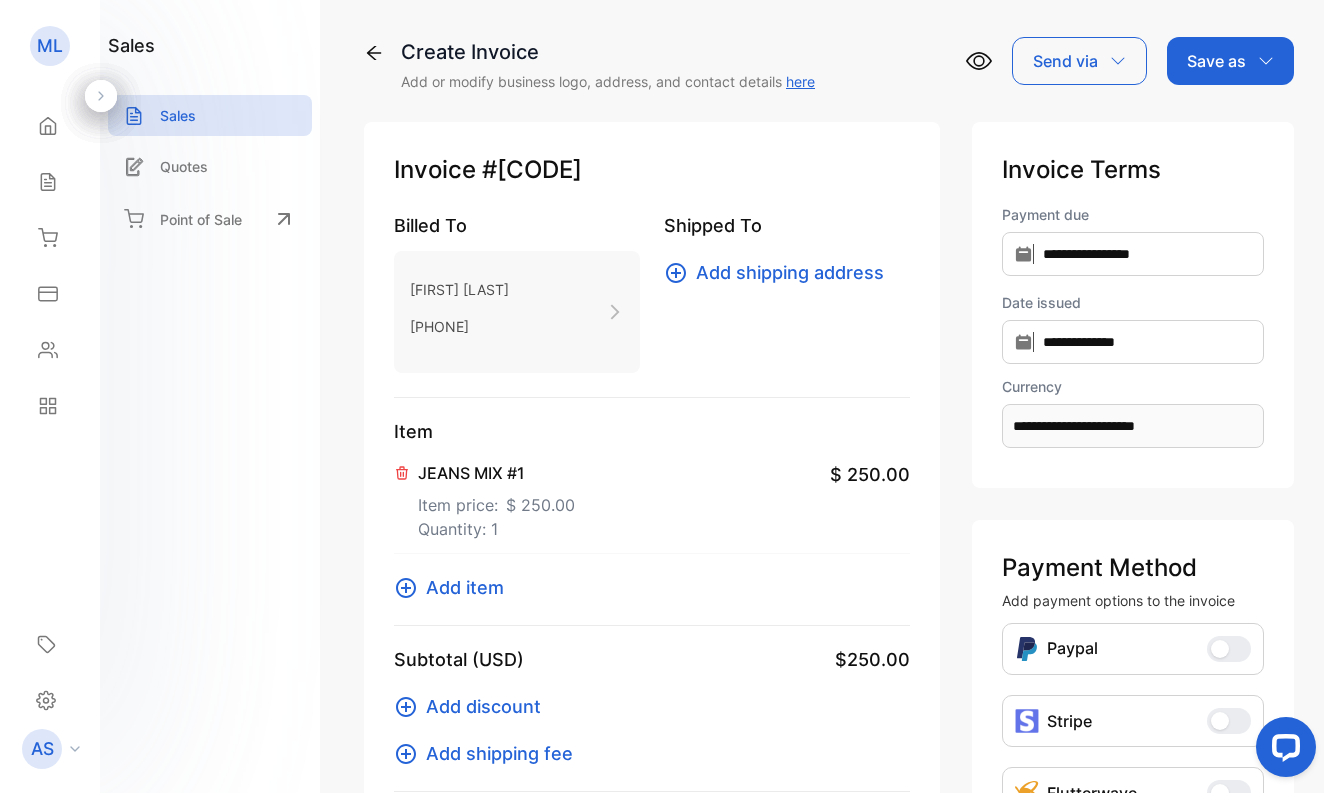 click on "Save as" at bounding box center (1216, 61) 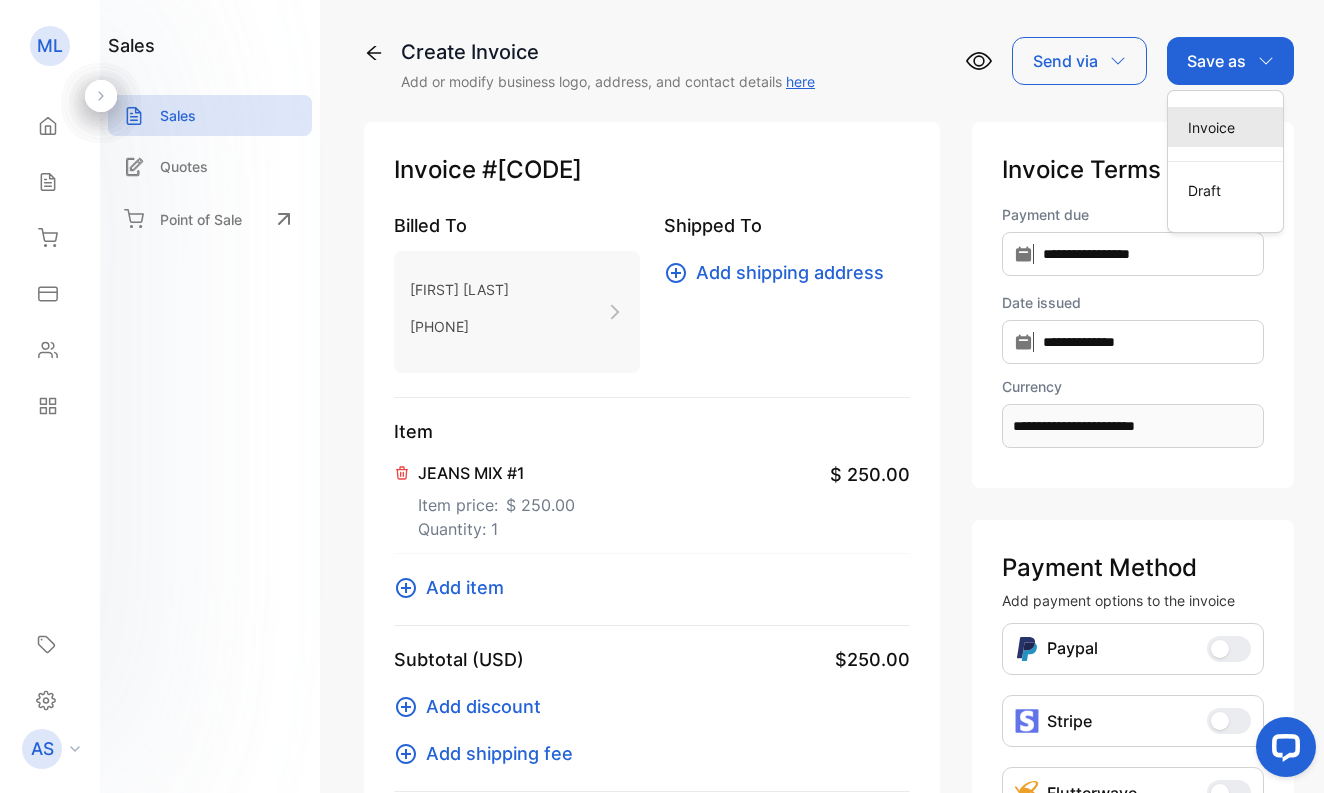 click on "Invoice" at bounding box center (1225, 127) 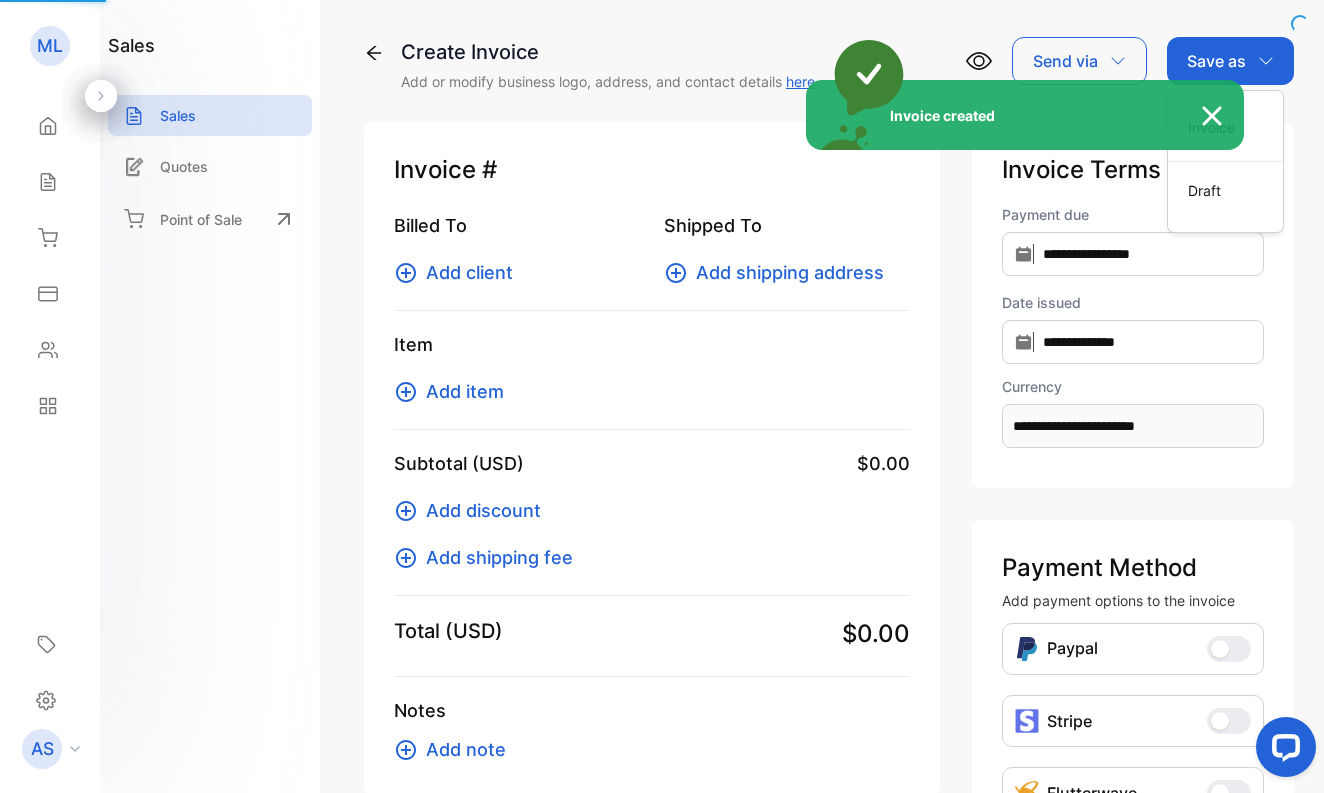 type 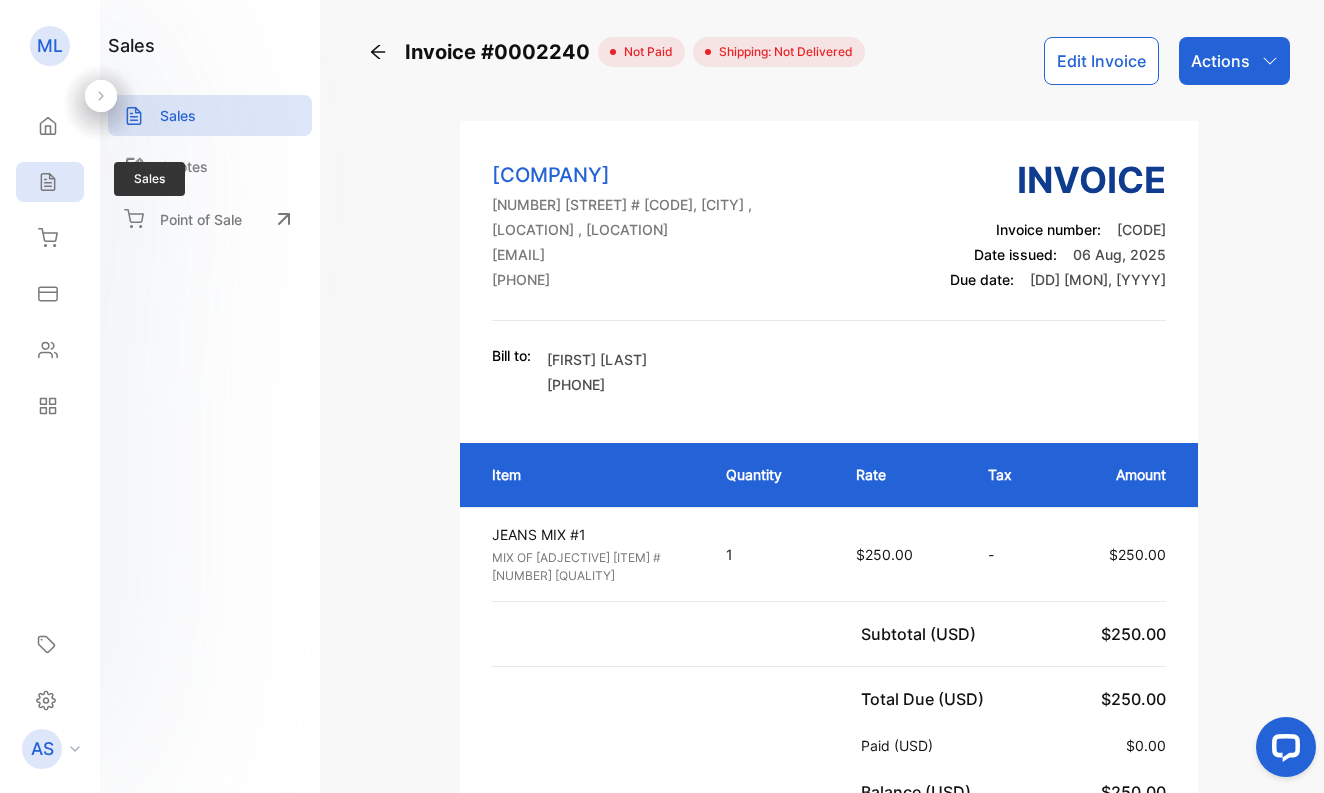 click 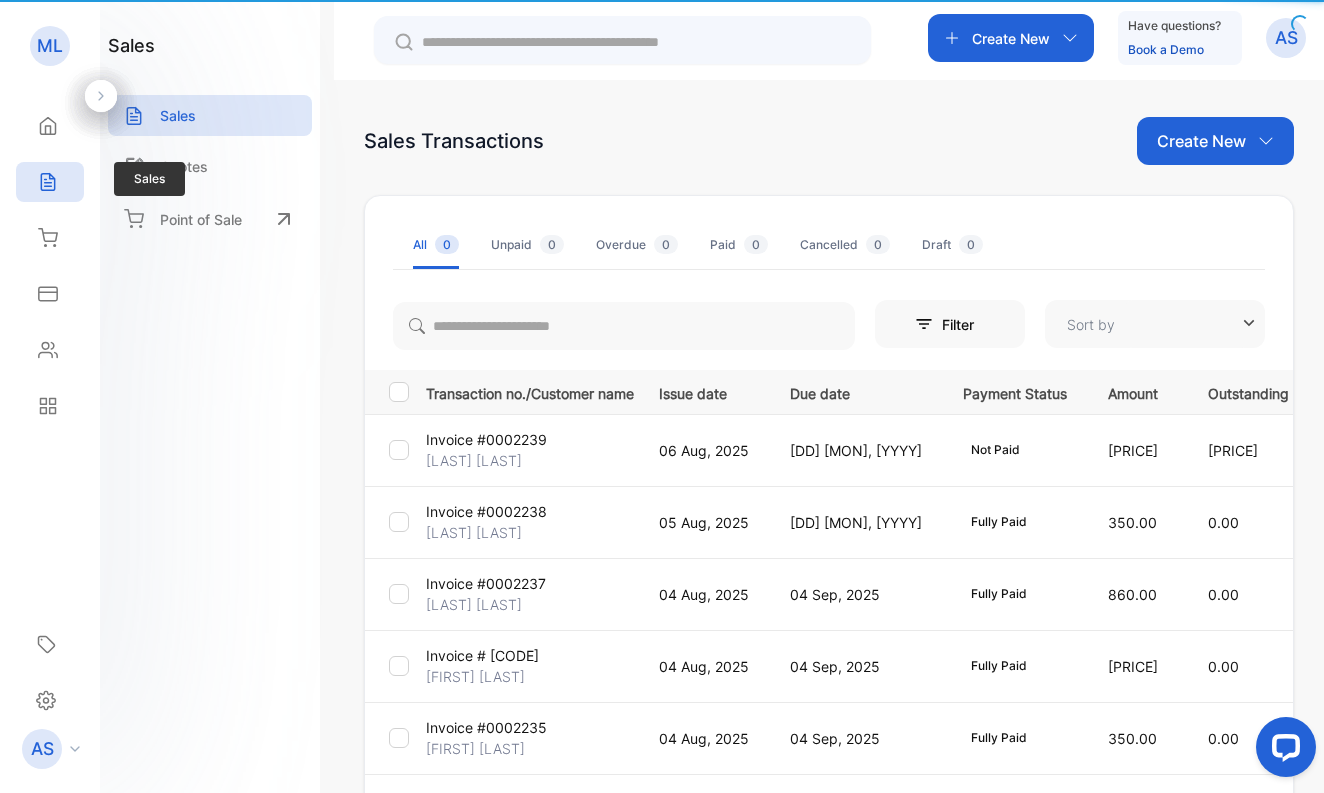 type on "**********" 